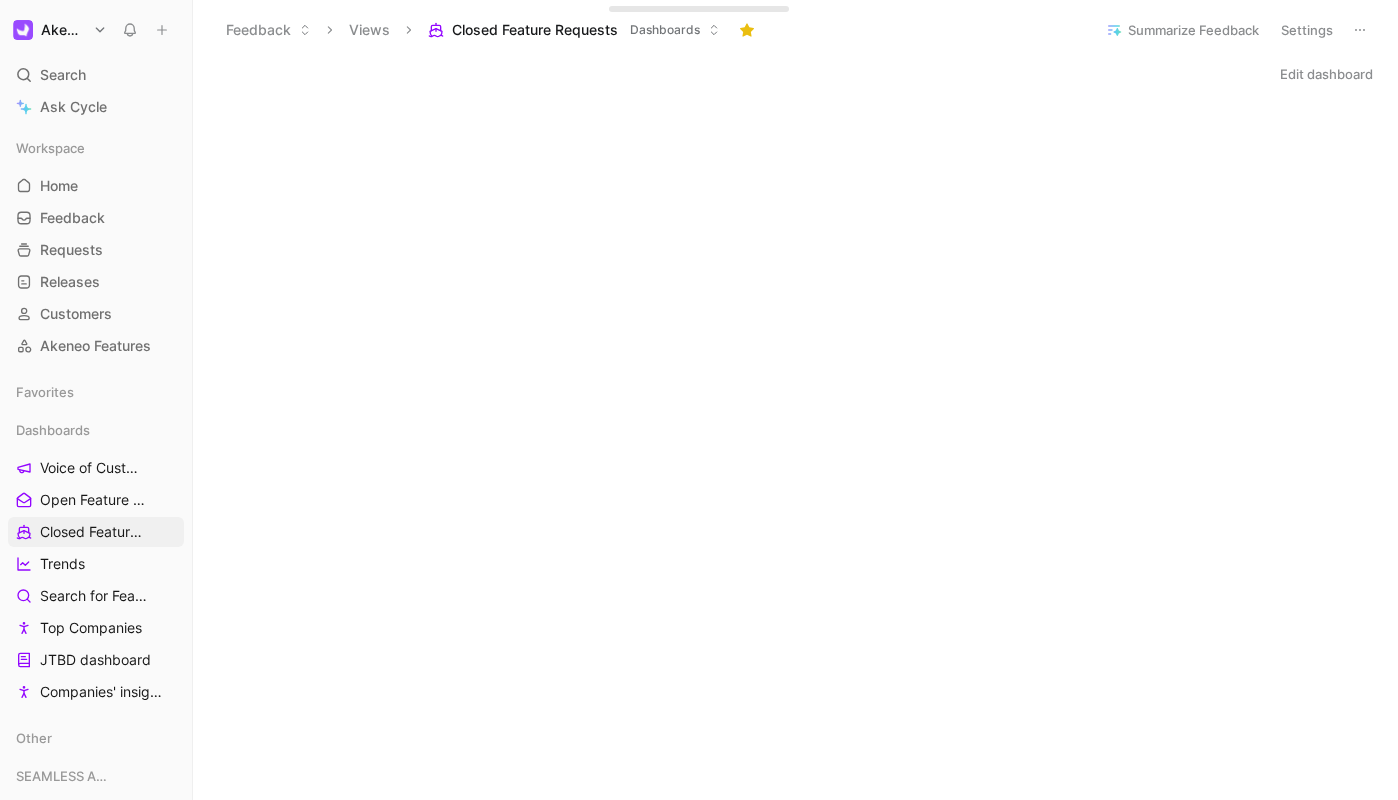 scroll, scrollTop: 0, scrollLeft: 0, axis: both 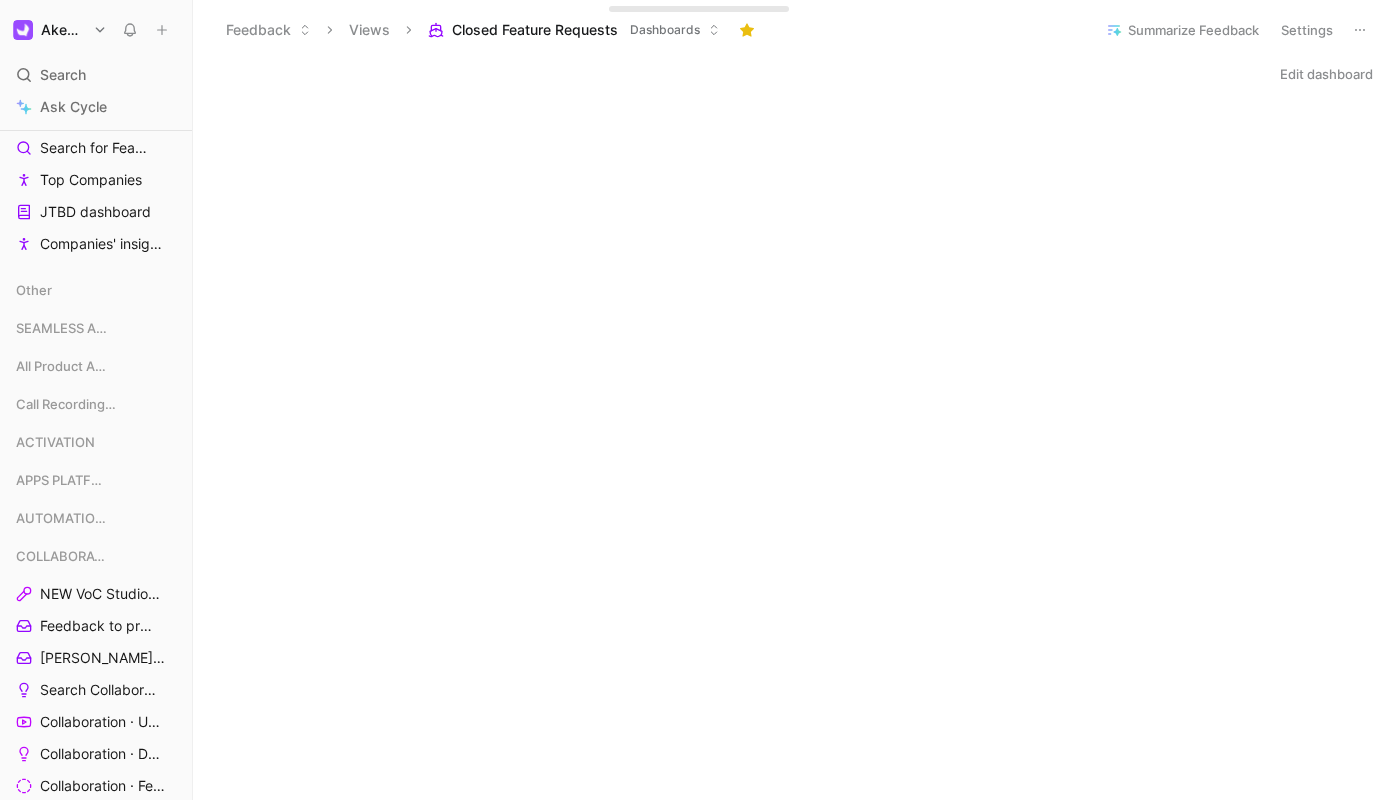 click on "Call Recordings / User Interviews" at bounding box center (96, 408) 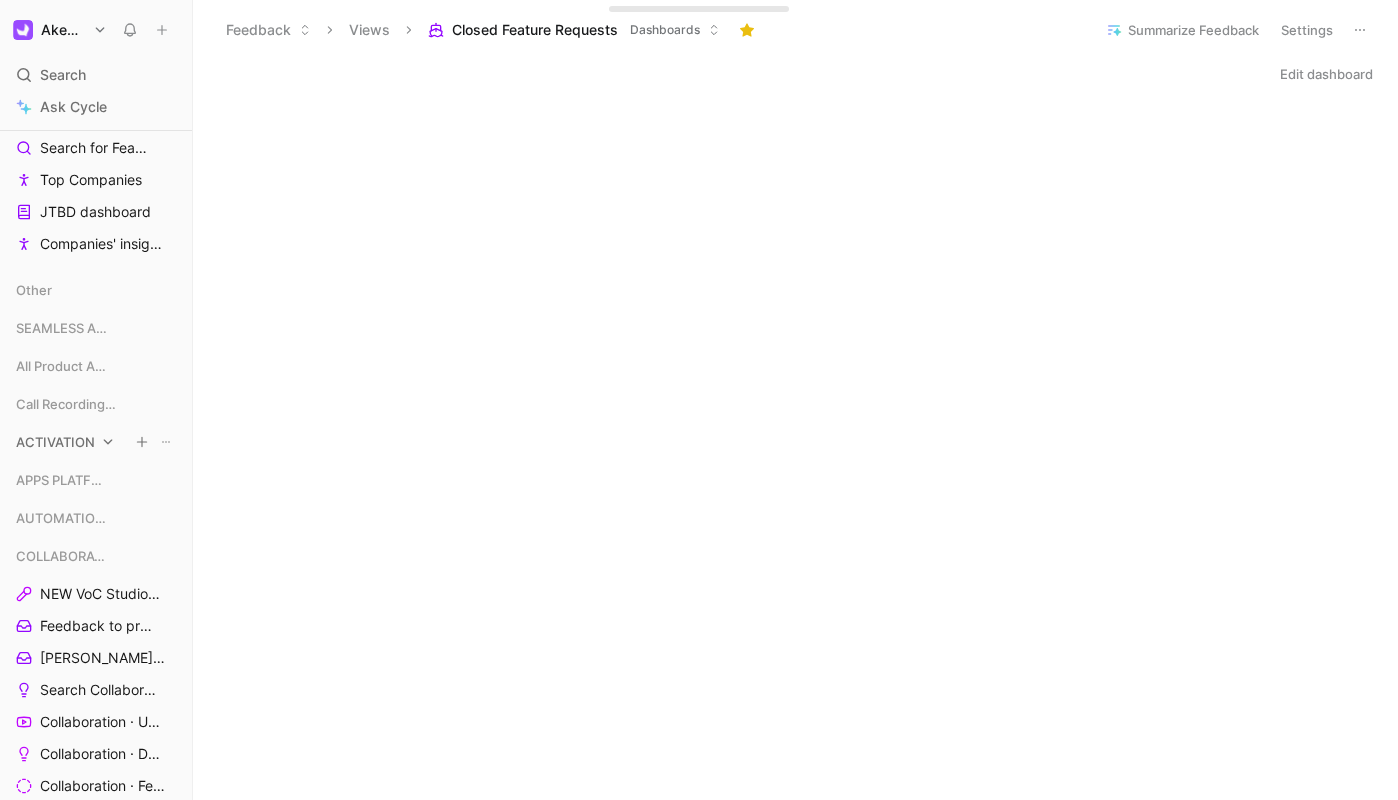 click on "ACTIVATION" at bounding box center (55, 442) 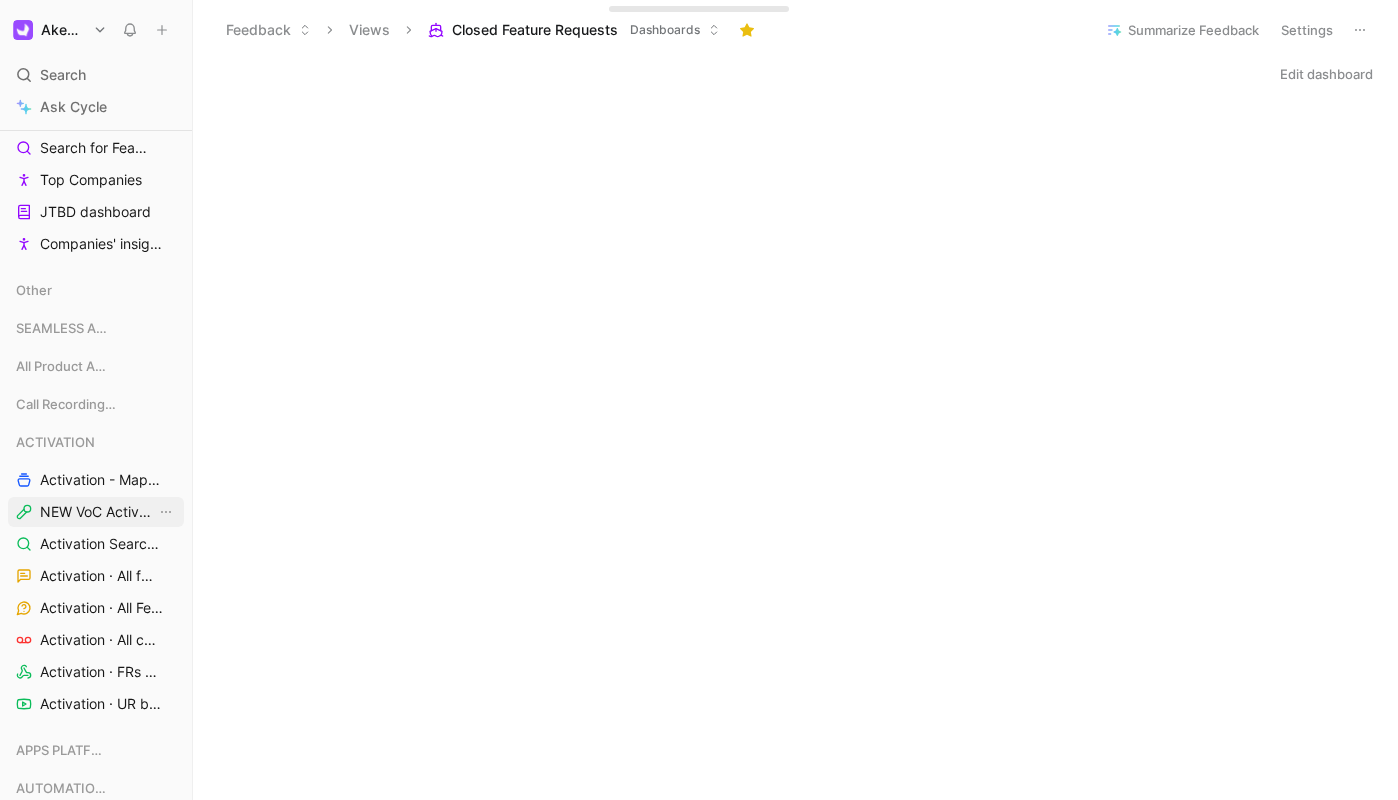 click on "NEW VoC Activation" at bounding box center (98, 512) 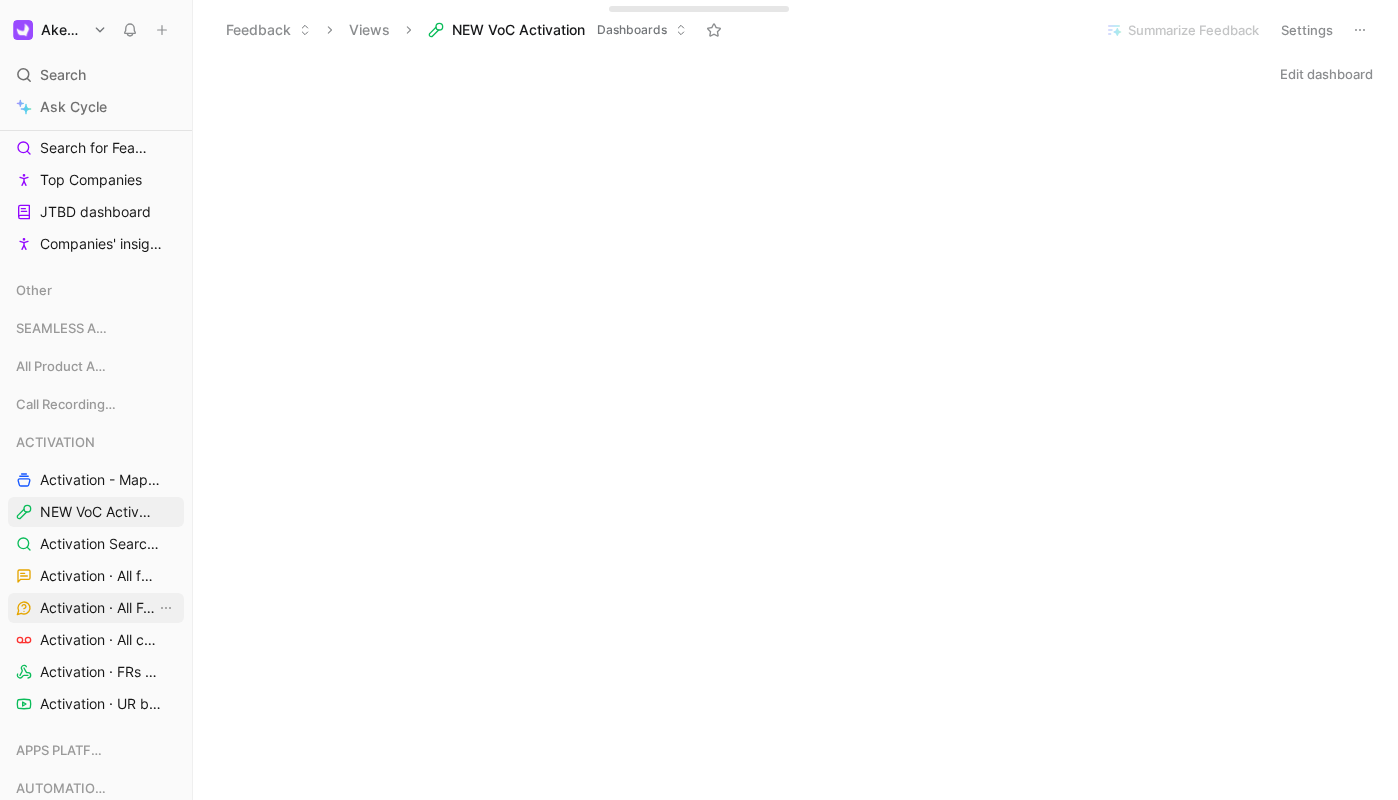 click on "Activation · All Feature Requests" at bounding box center (98, 608) 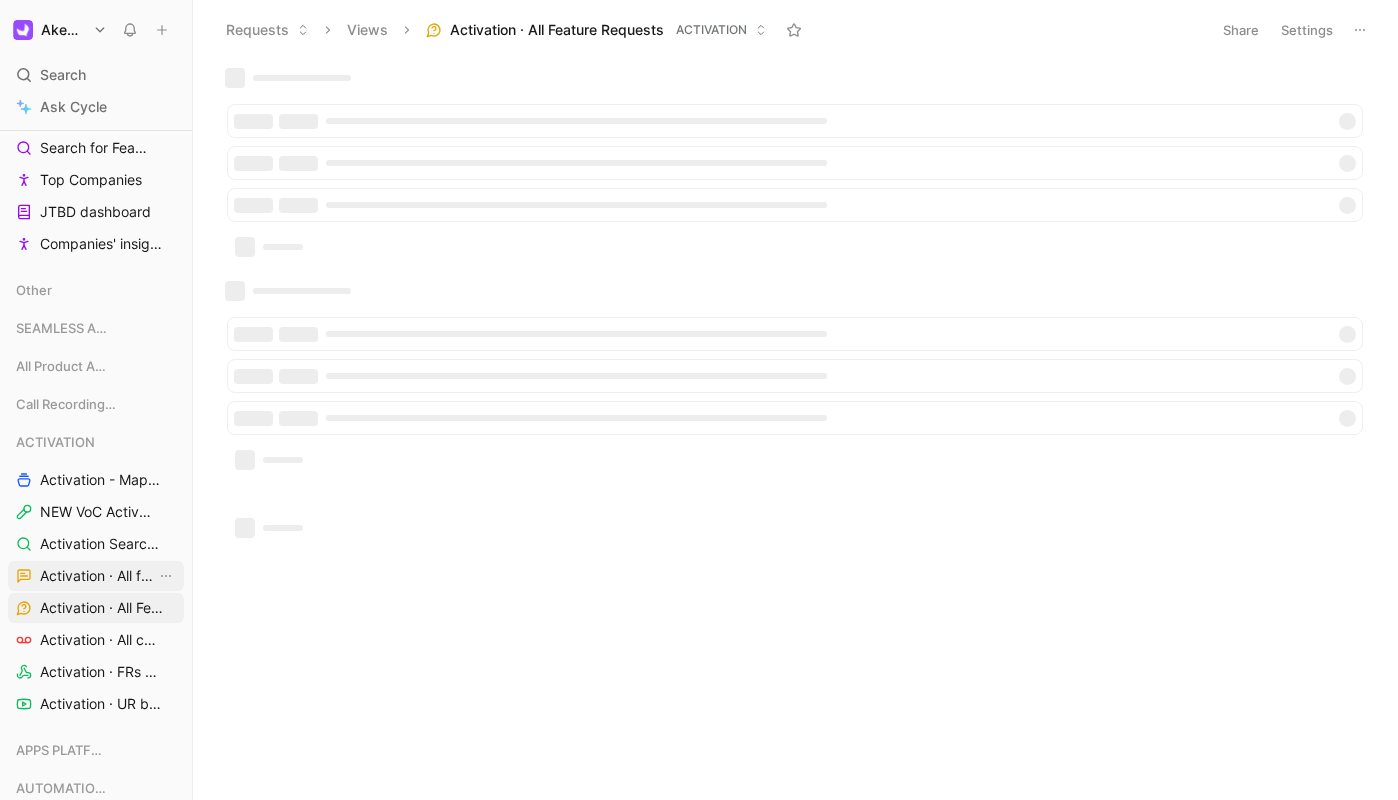 click on "Activation · All feedback" at bounding box center [98, 576] 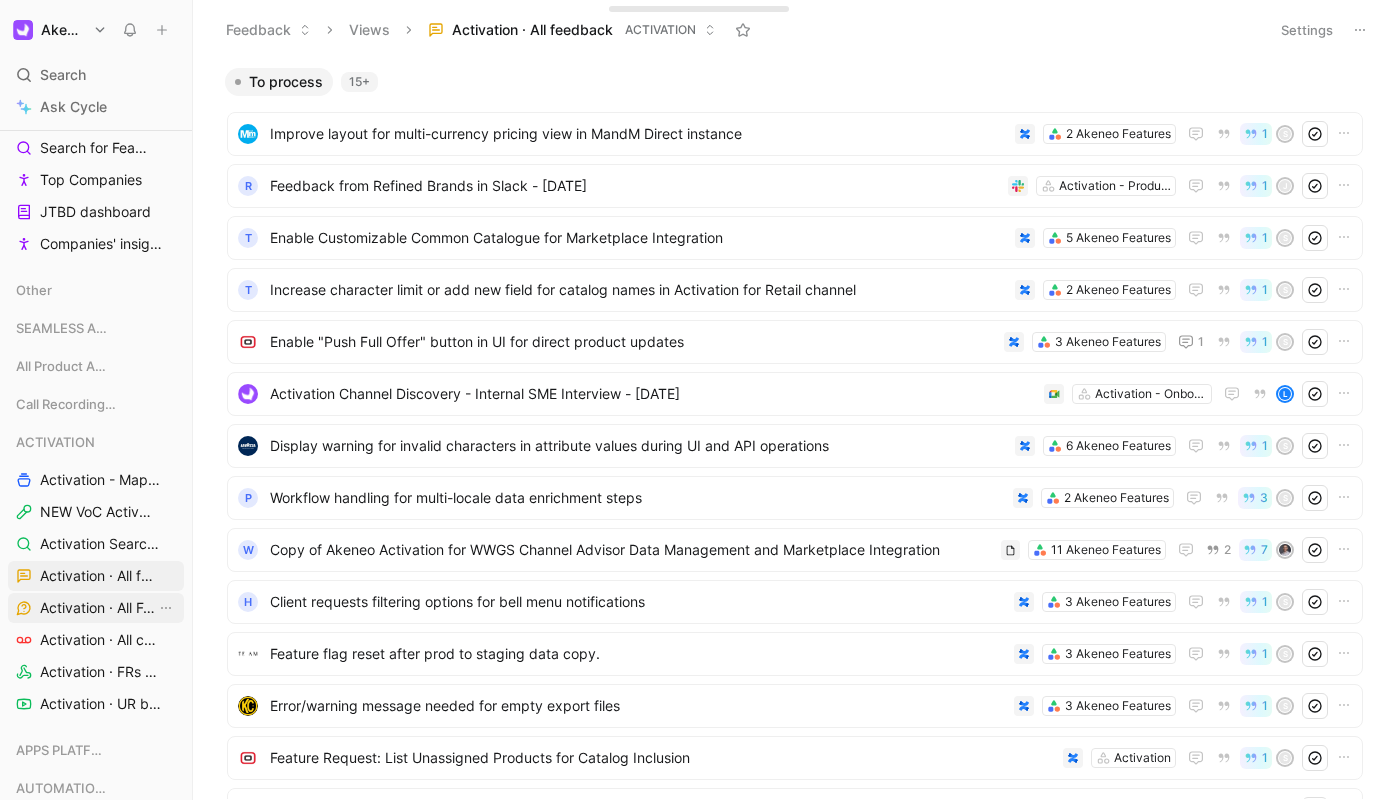 click on "Activation · All Feature Requests" at bounding box center (98, 608) 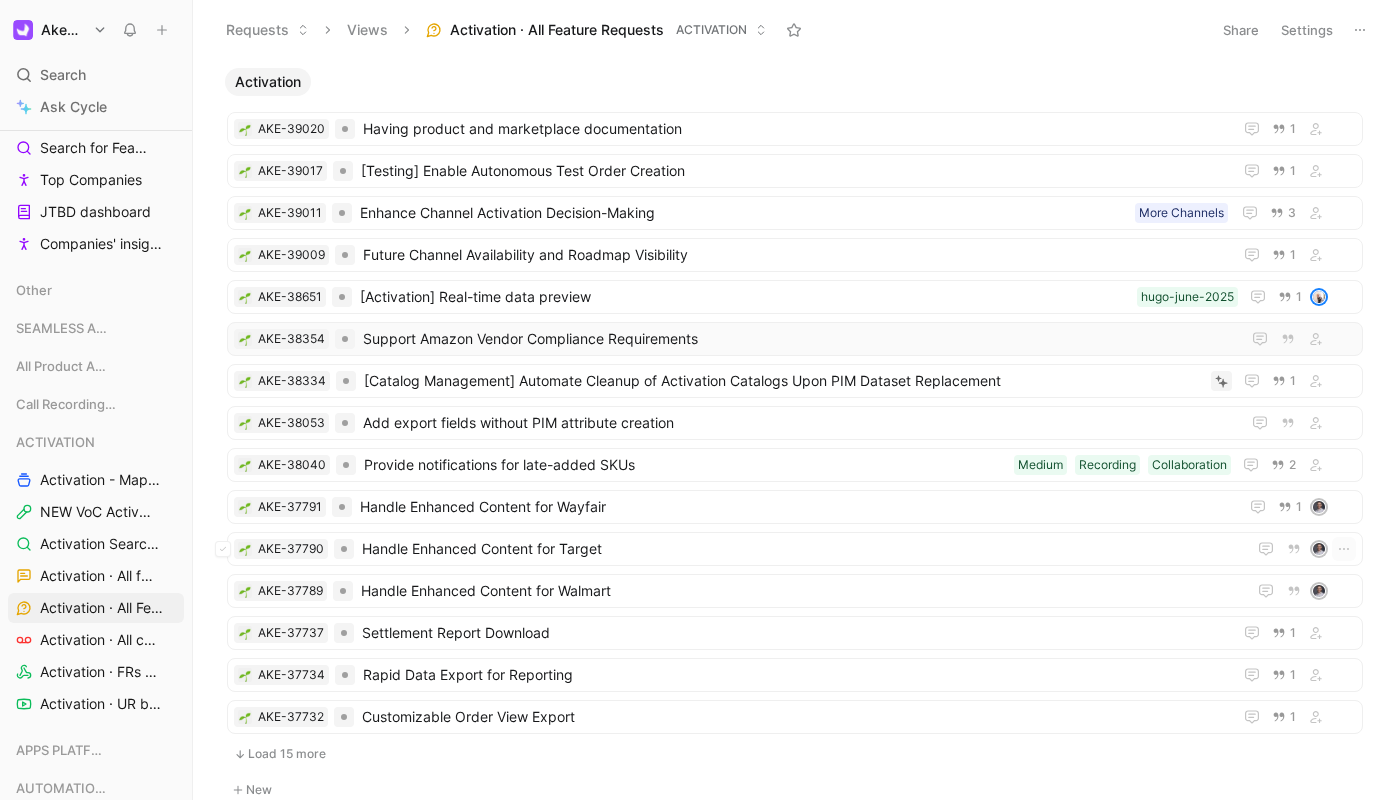 scroll, scrollTop: 0, scrollLeft: 0, axis: both 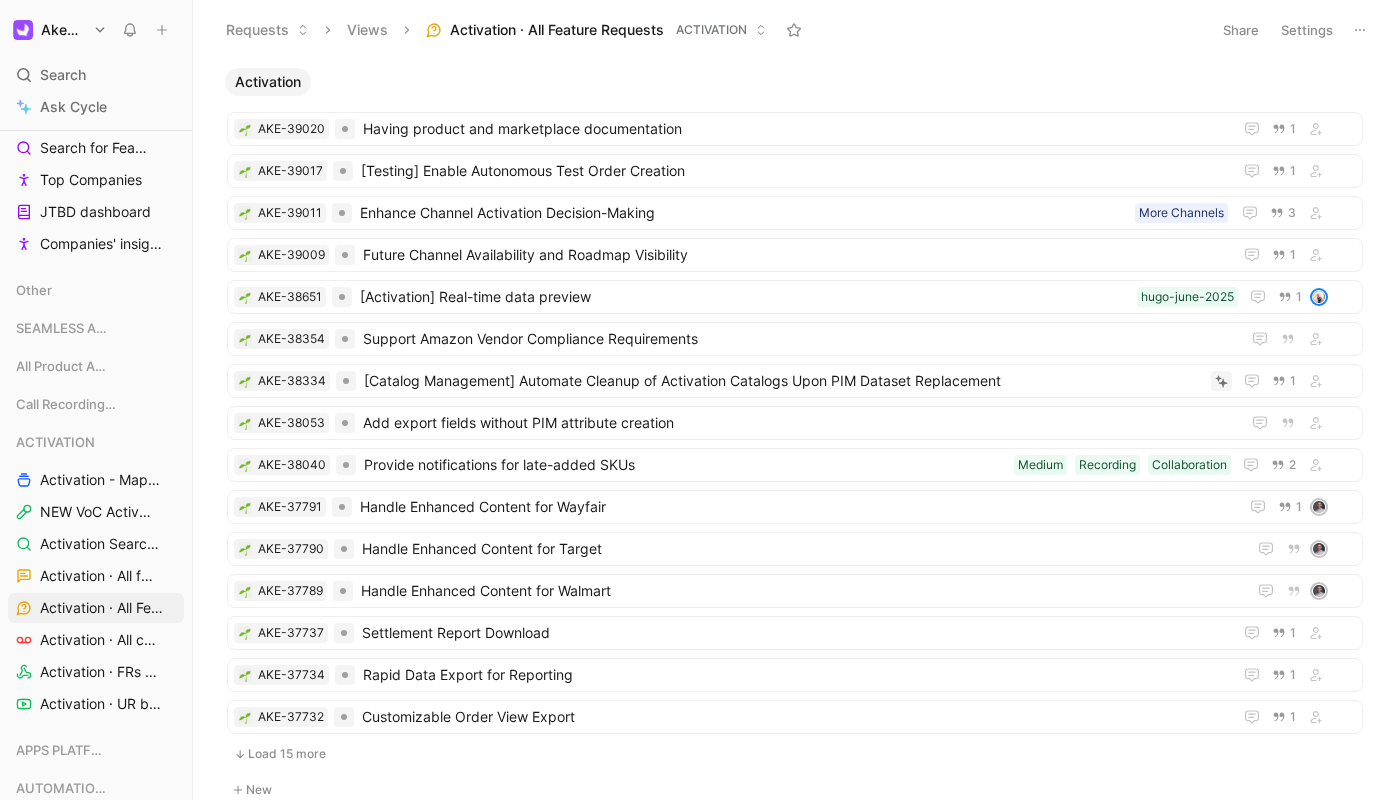 click on "Activation AKE-39020 Having product and marketplace documentation 1 AKE-39017 [Testing] Enable Autonomous Test Order Creation 1 AKE-39011 Enhance Channel Activation Decision-Making More Channels 3 AKE-39009 Future Channel Availability and Roadmap Visibility 1 AKE-38651 [Activation] Real-time data preview hugo-june-2025 1 AKE-38354 Support Amazon Vendor Compliance Requirements AKE-38334 [Catalog Management] Automate Cleanup of Activation Catalogs Upon PIM Dataset Replacement 1 AKE-38053 Add export fields without PIM attribute creation AKE-38040 Provide notifications for late-added SKUs Collaboration Recording Medium 2 AKE-37791 Handle Enhanced Content for Wayfair 1 AKE-37790 Handle Enhanced Content for Target AKE-37789 Handle Enhanced Content for Walmart AKE-37737 Settlement Report Download 1 AKE-37734 Rapid Data Export for Reporting 1 AKE-37732 Customizable Order View Export 1 Load 15 more New Activation - Channel expansion & Factory AKE-39808 connect to NetSuite via open API or flat files. 1 AKE-39171 New 1" at bounding box center (795, 430) 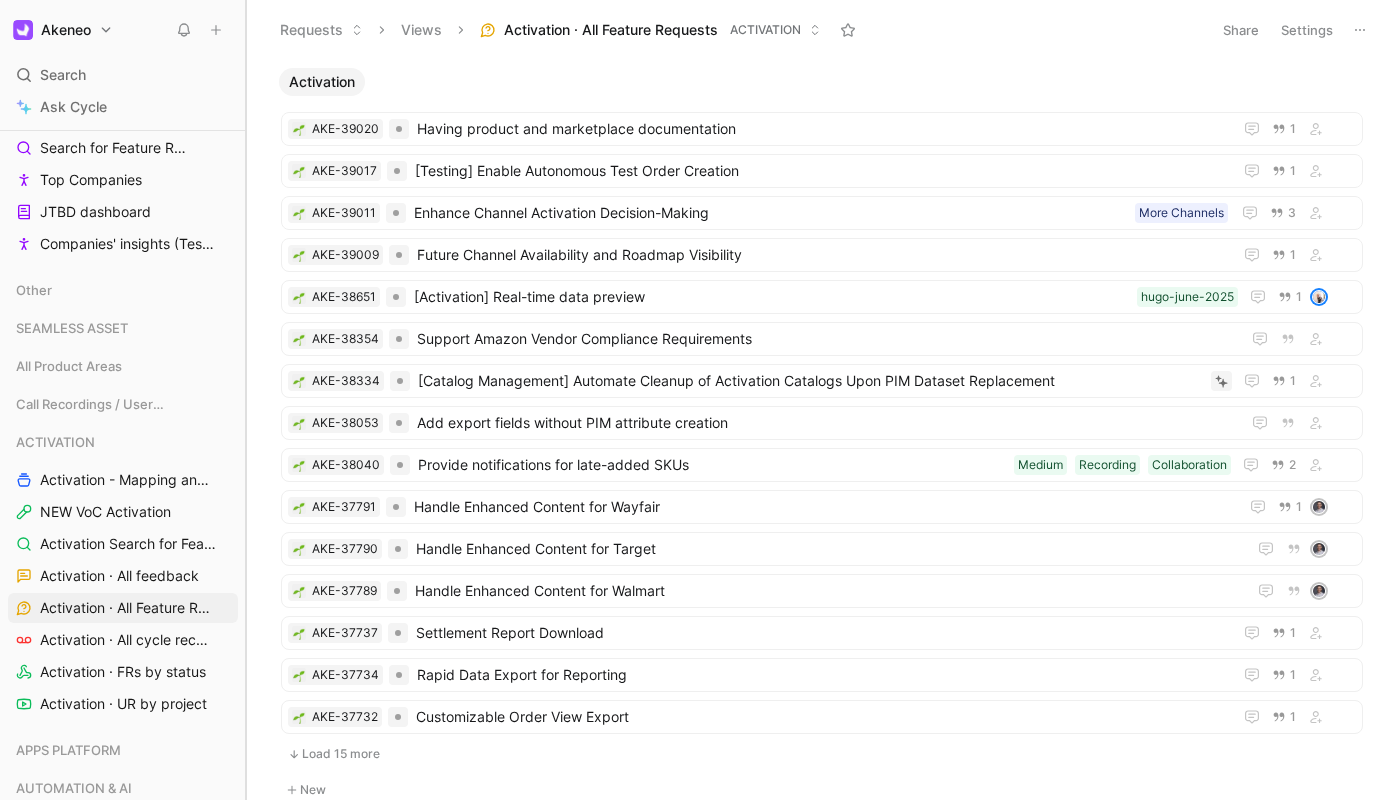 drag, startPoint x: 193, startPoint y: 560, endPoint x: 247, endPoint y: 560, distance: 54 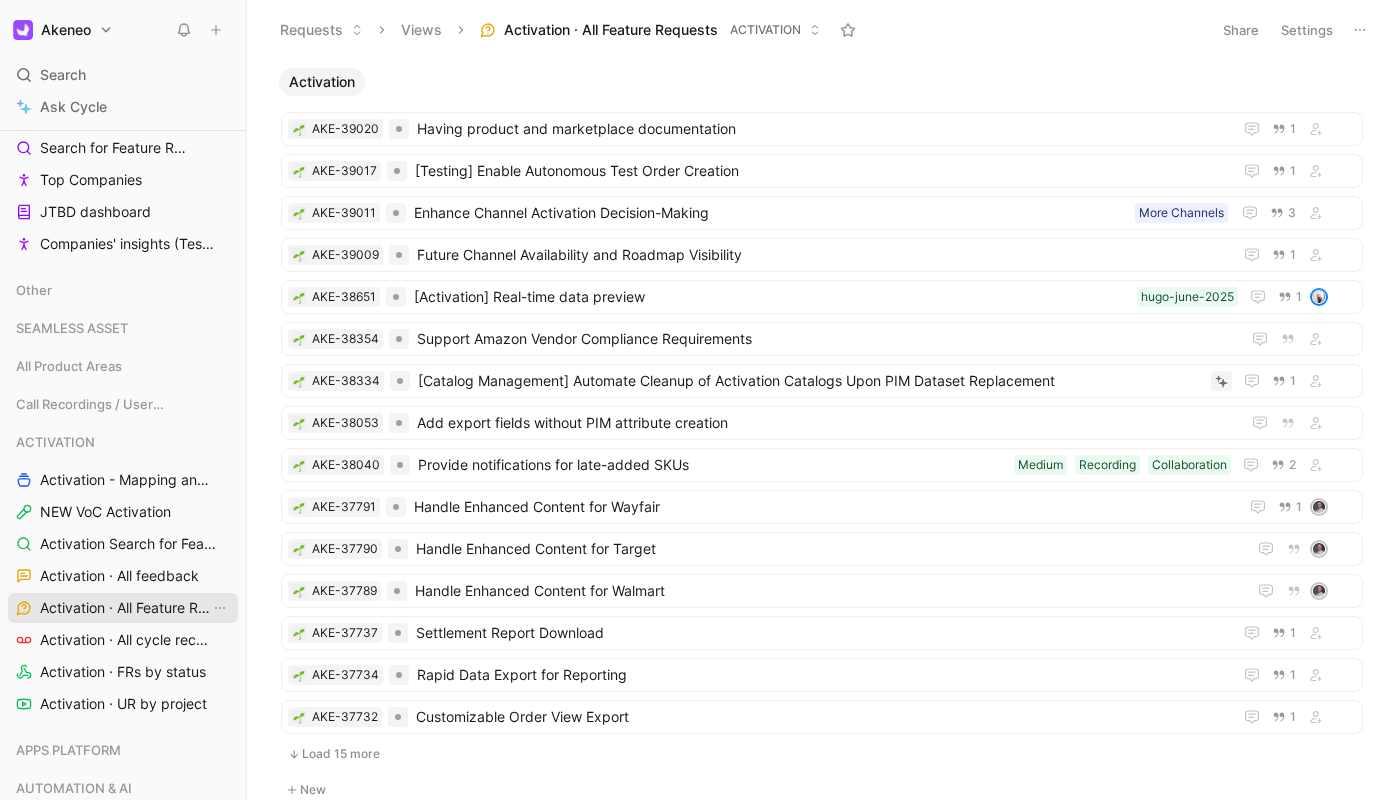 click on "Activation · All Feature Requests" at bounding box center [125, 608] 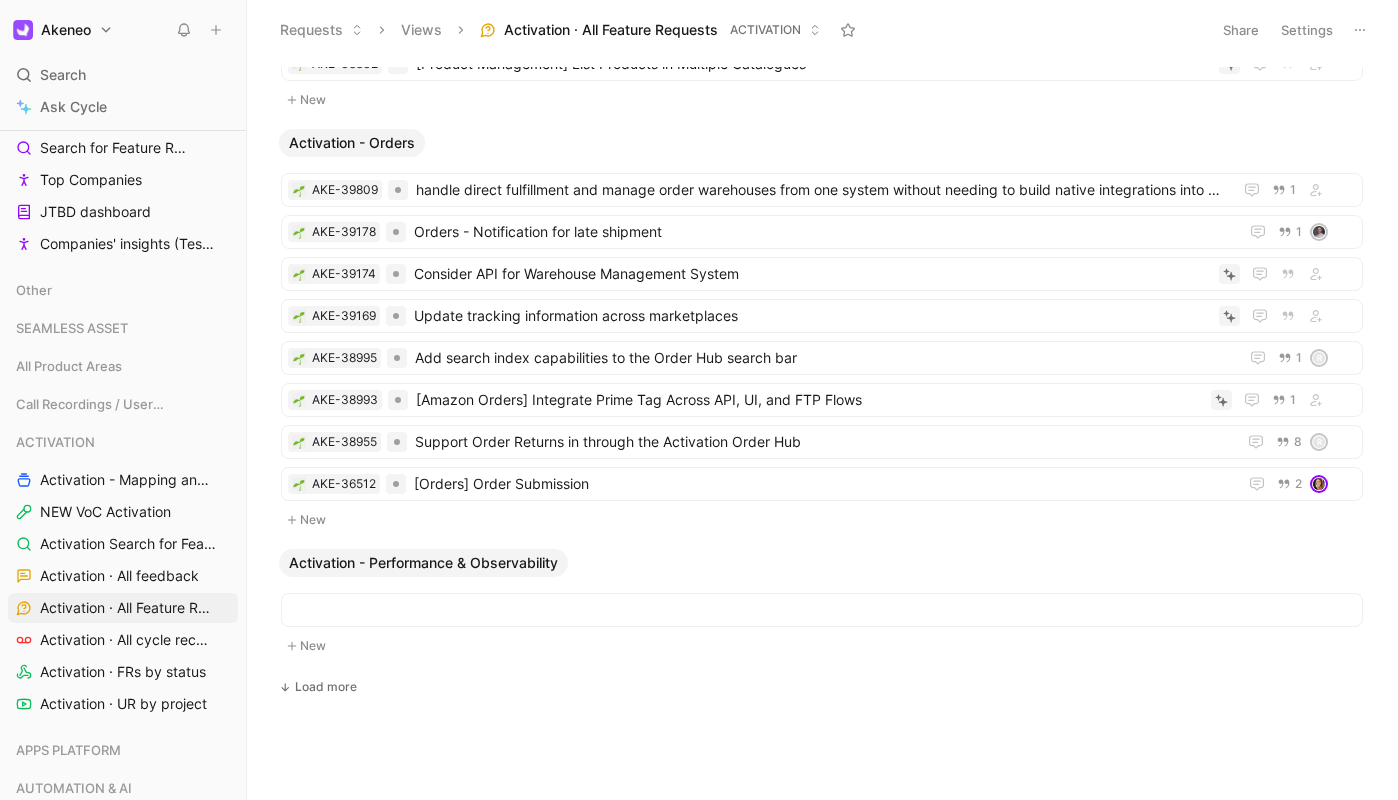 scroll, scrollTop: 0, scrollLeft: 0, axis: both 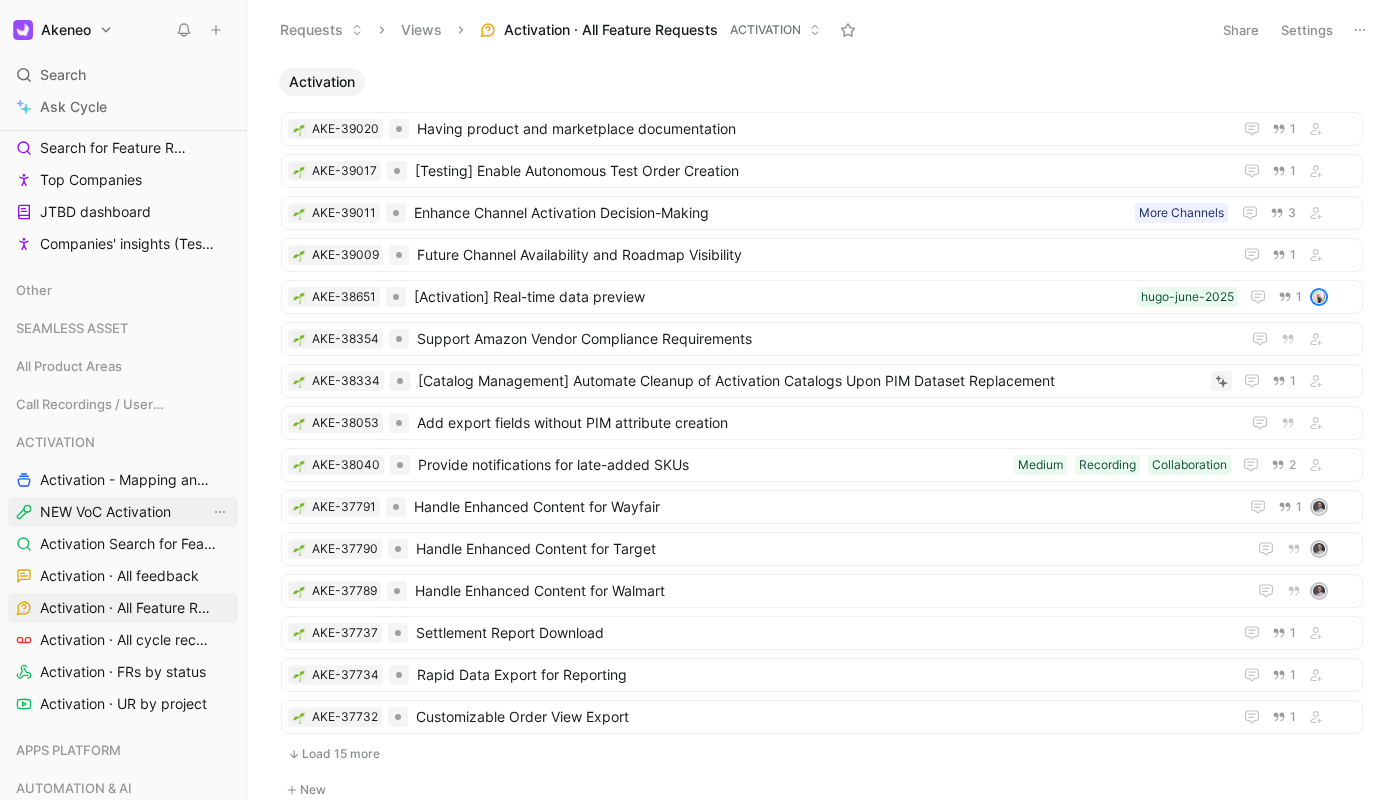 click on "NEW VoC Activation" at bounding box center (105, 512) 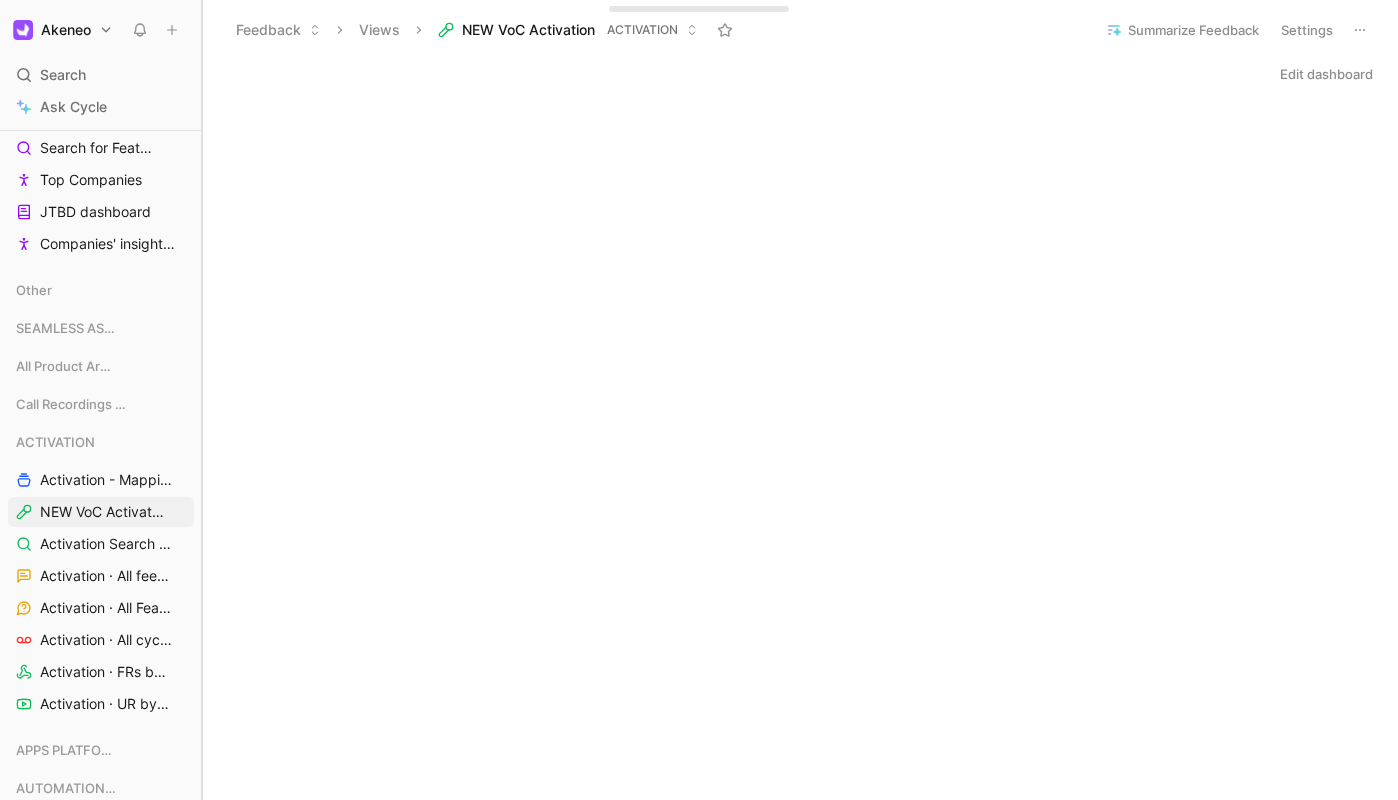 drag, startPoint x: 247, startPoint y: 362, endPoint x: 203, endPoint y: 359, distance: 44.102154 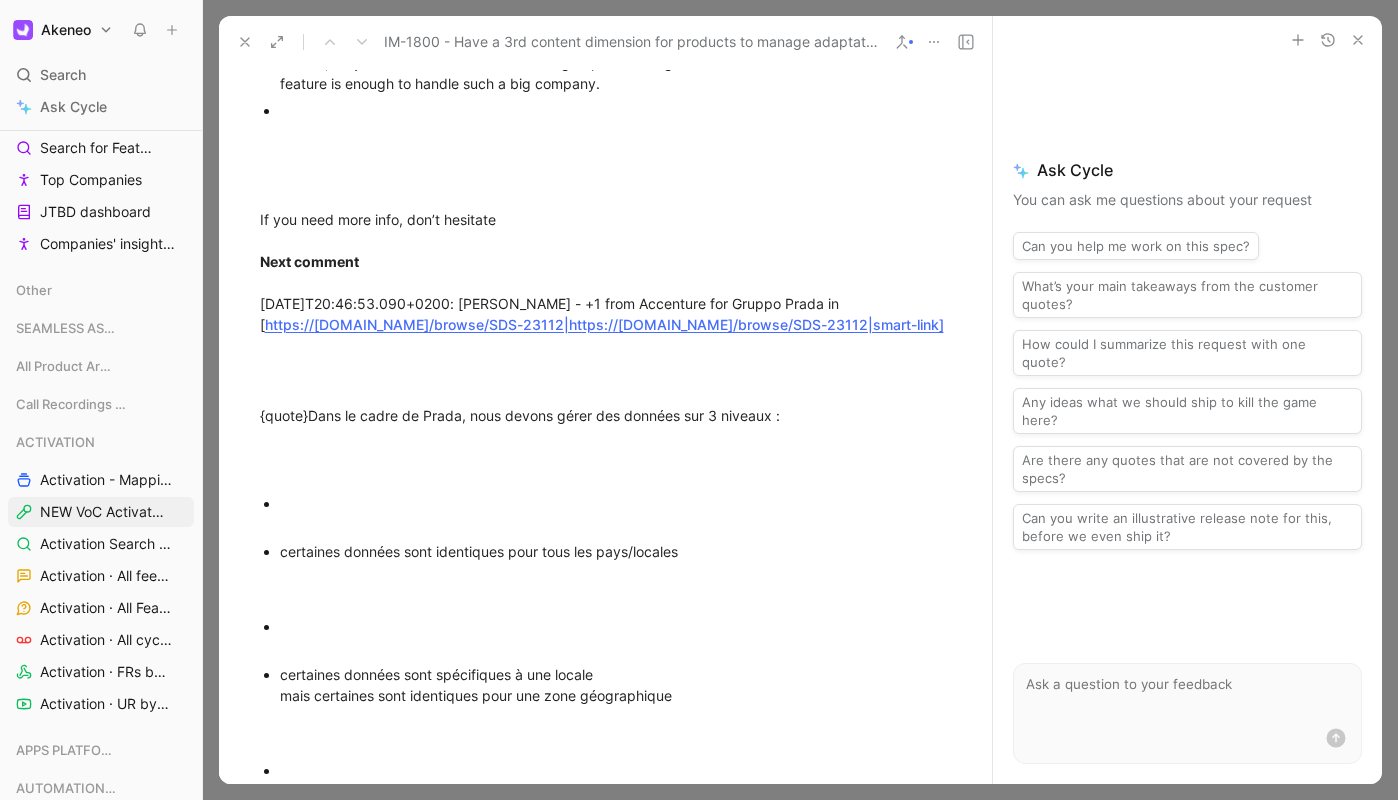 scroll, scrollTop: 5292, scrollLeft: 0, axis: vertical 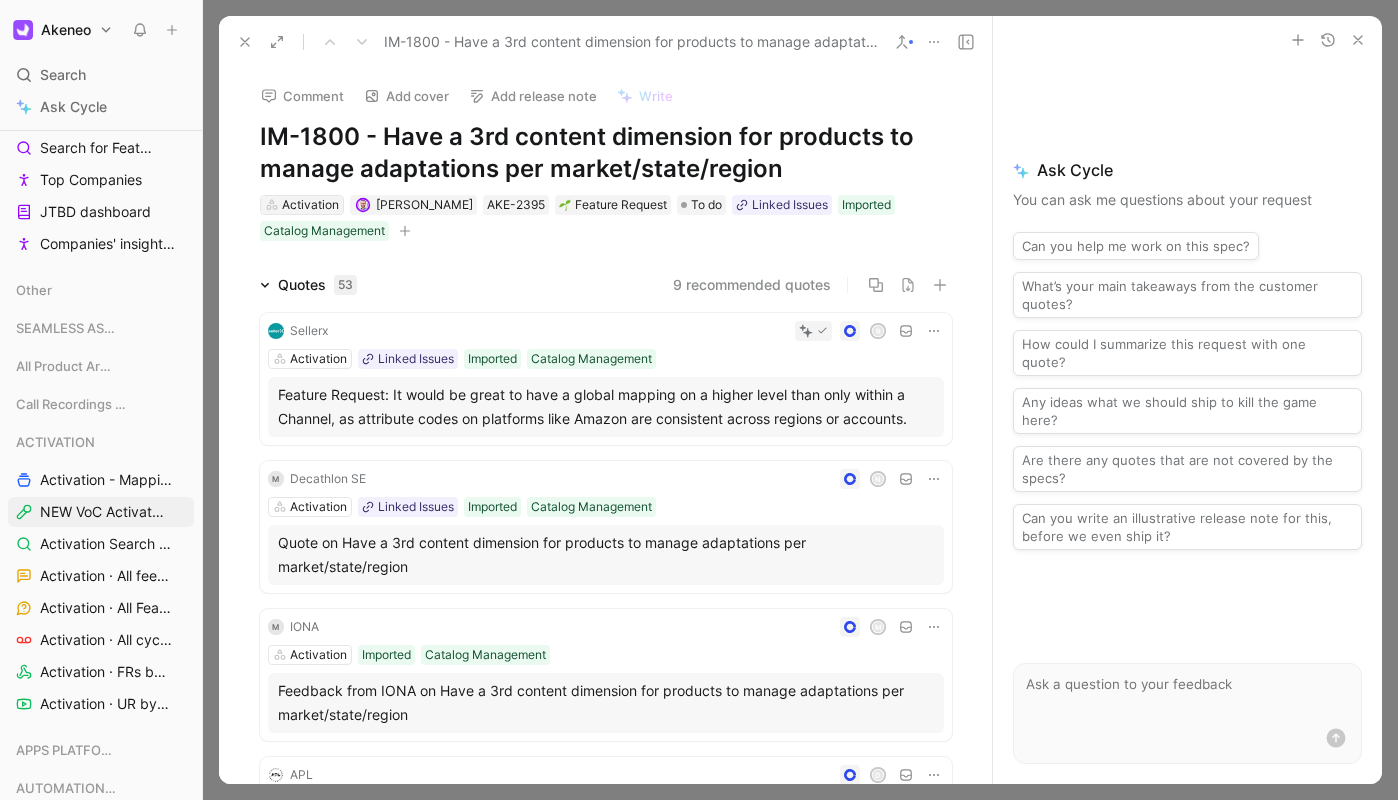 click on "Activation" at bounding box center (310, 205) 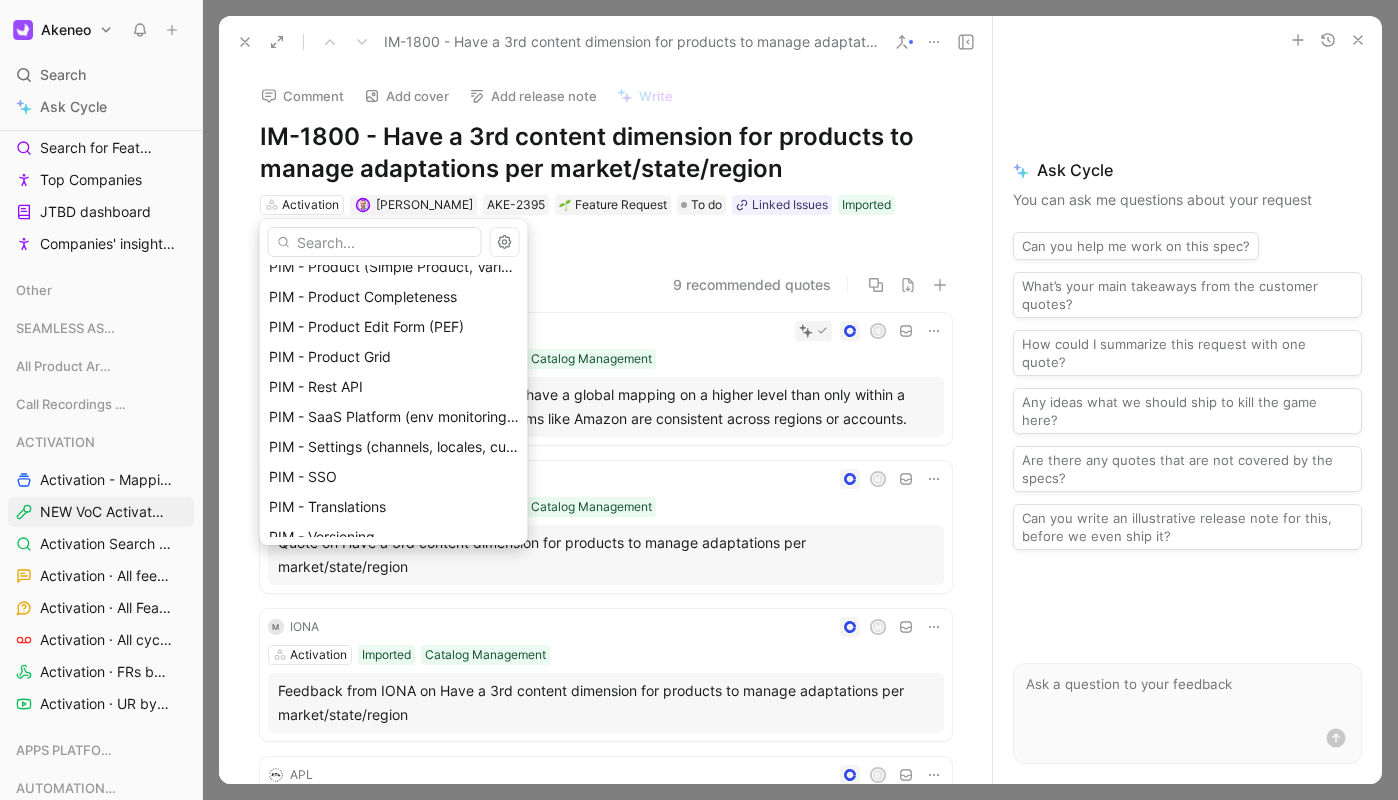 scroll, scrollTop: 2356, scrollLeft: 0, axis: vertical 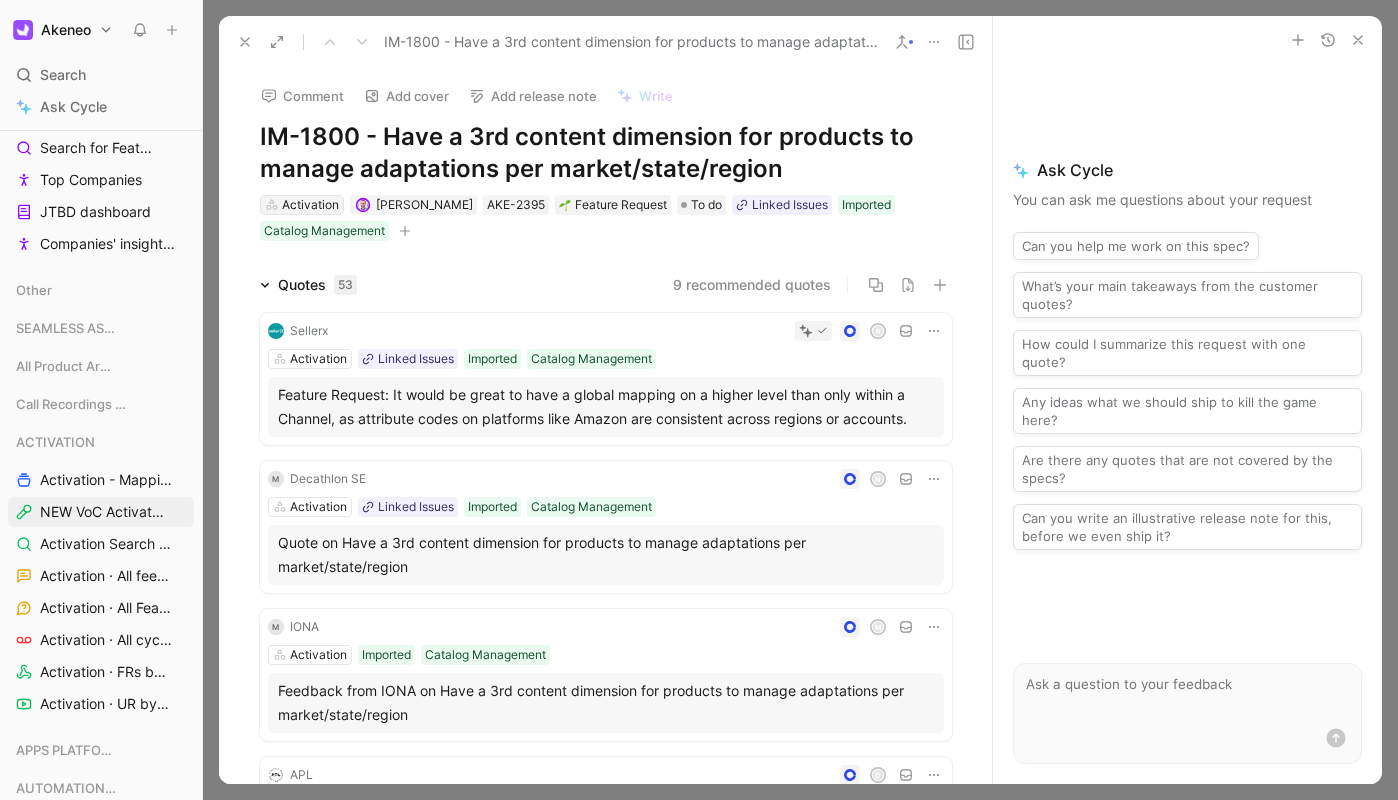 click on "Activation" at bounding box center [310, 205] 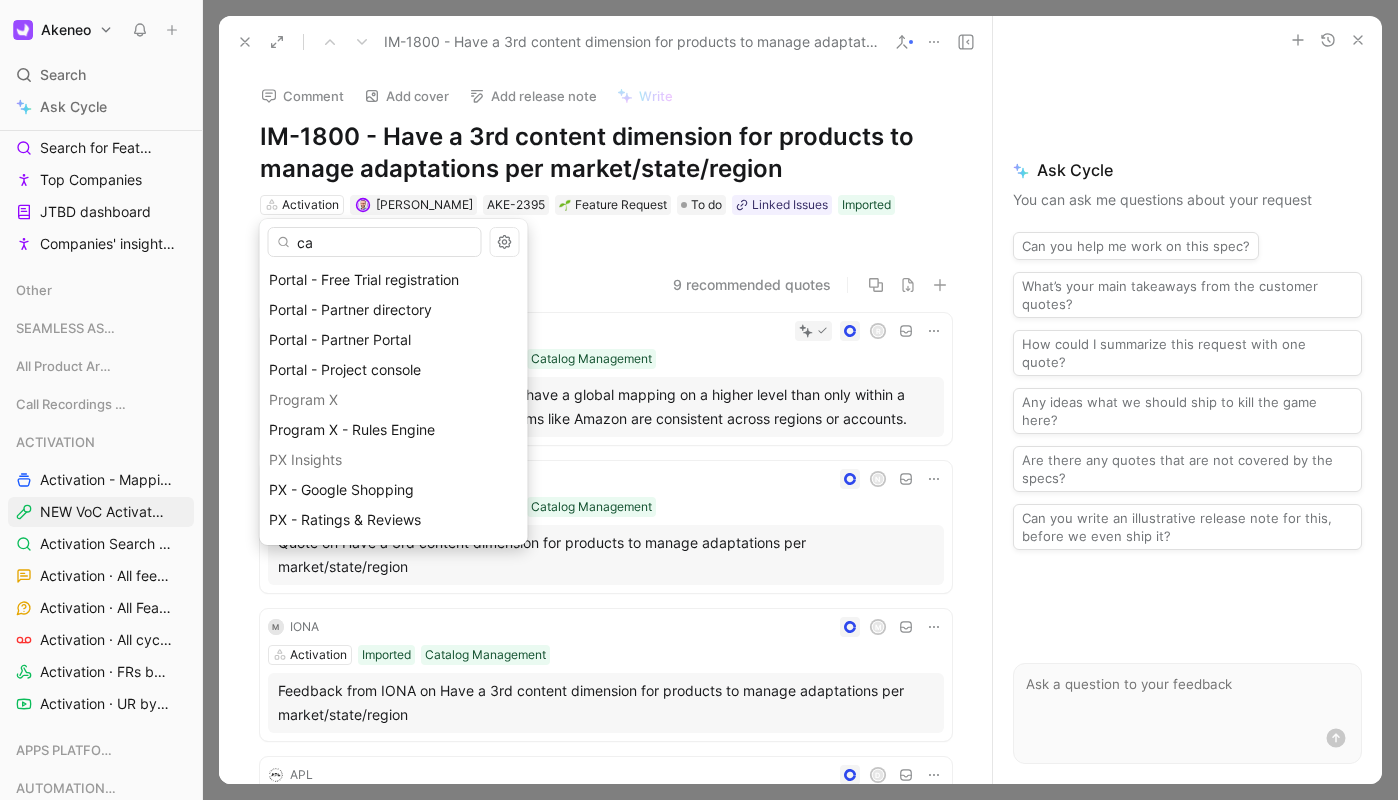 scroll, scrollTop: 0, scrollLeft: 0, axis: both 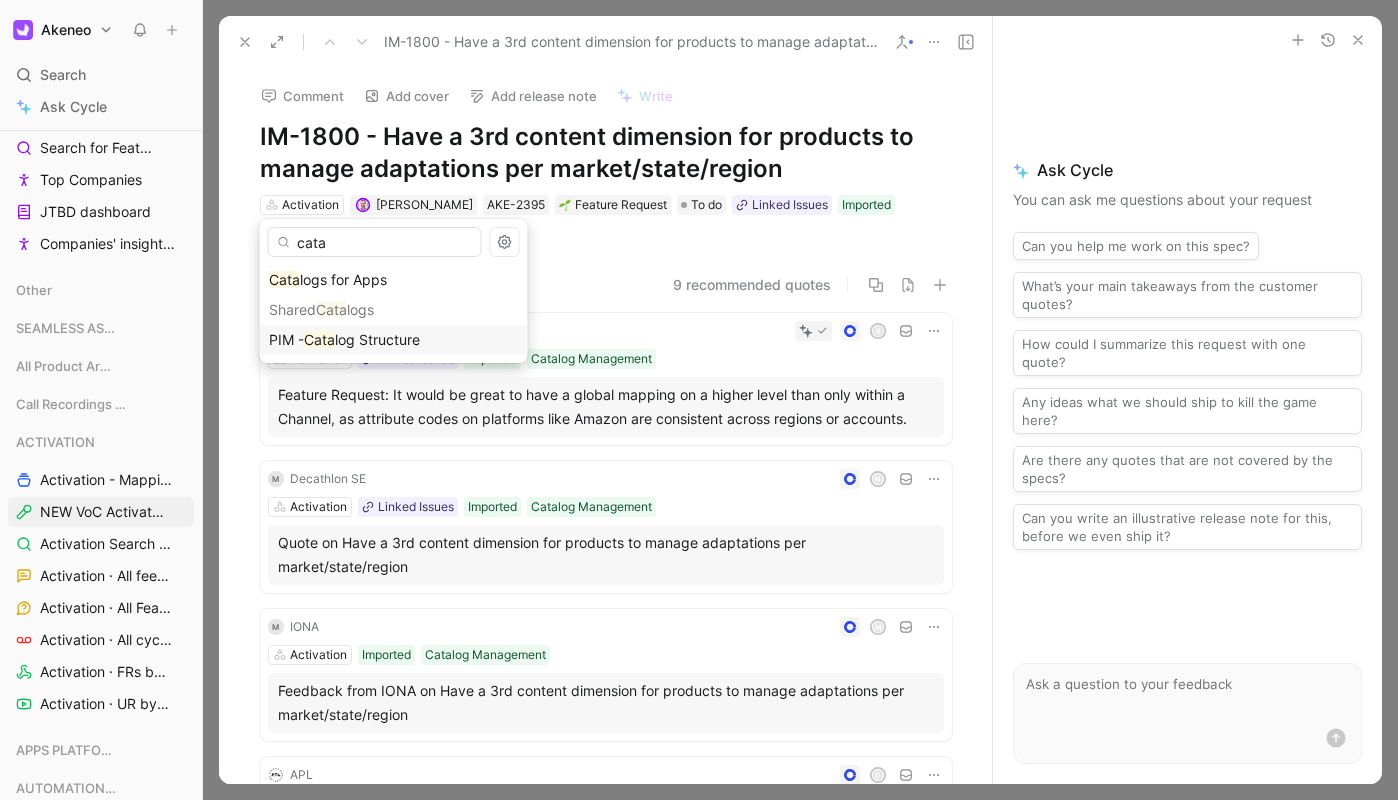 type on "cata" 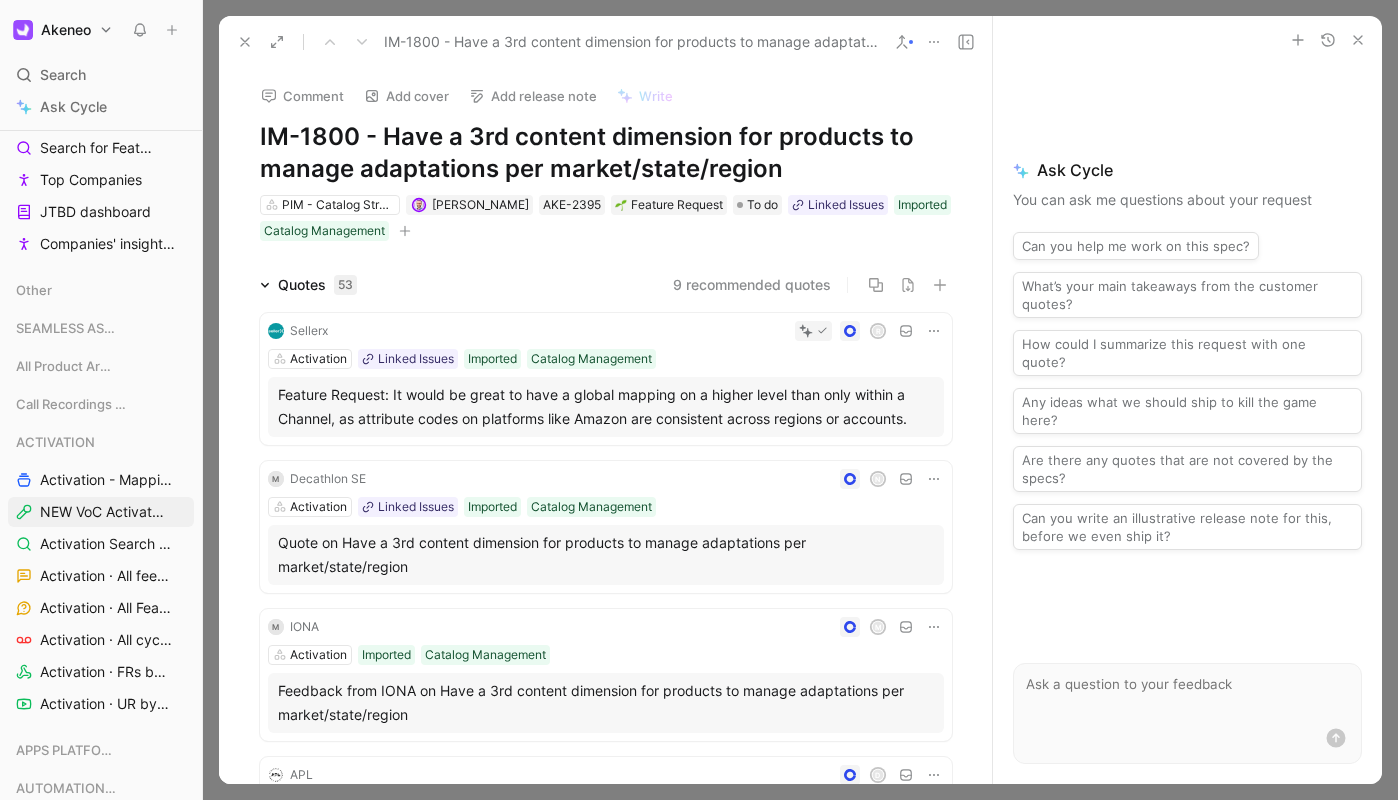 click on "IM-1800 - Have a 3rd content dimension for products to manage adaptations per market/state/region" at bounding box center (605, 42) 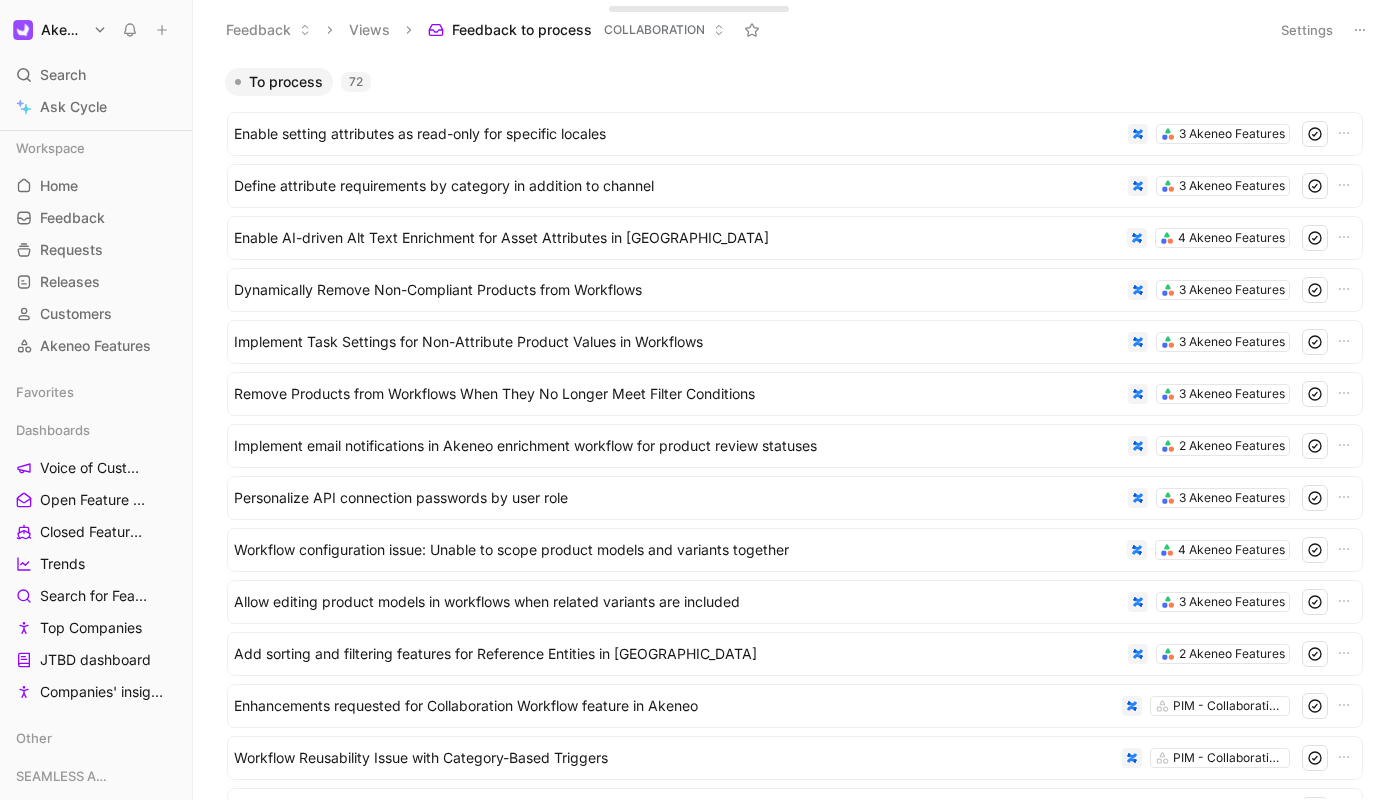 scroll, scrollTop: 0, scrollLeft: 0, axis: both 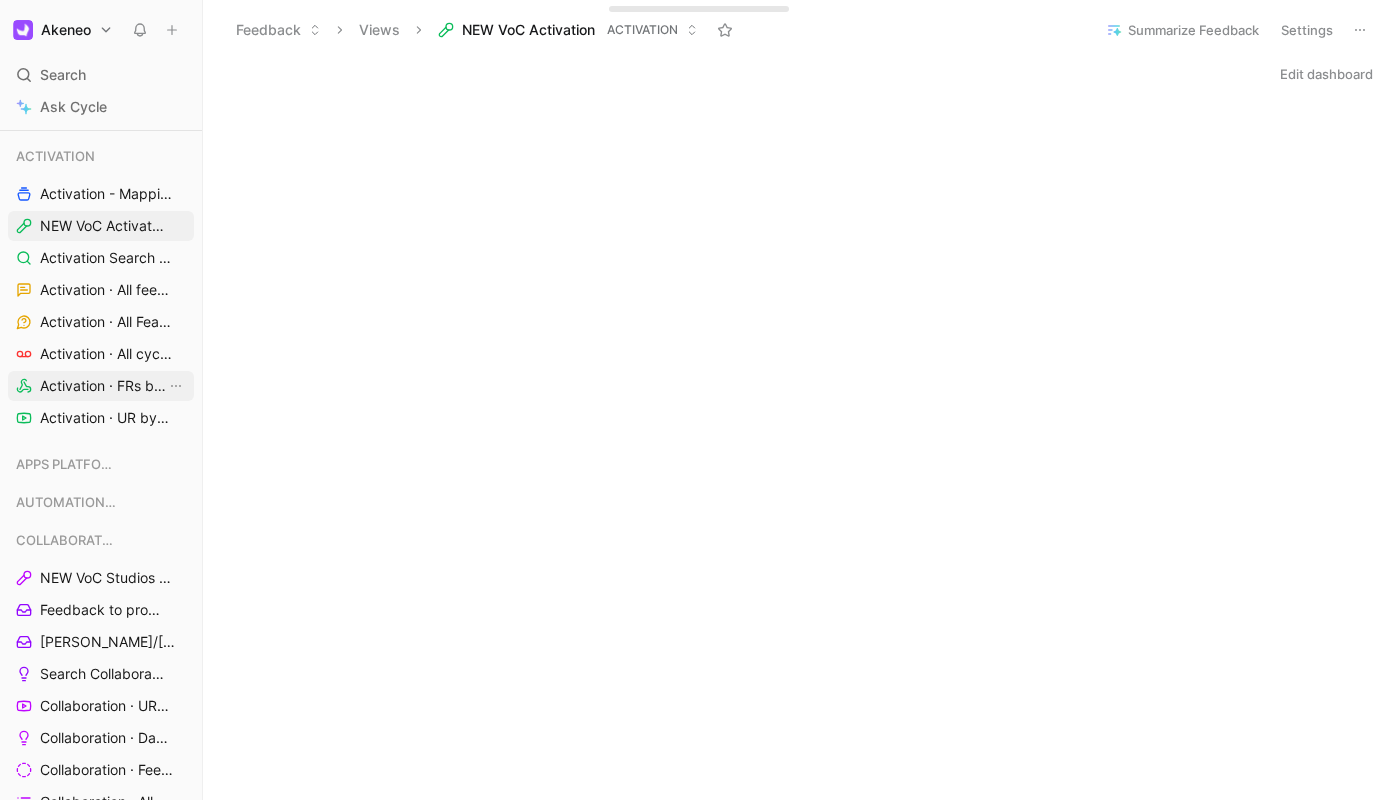 click on "Activation · FRs by status" at bounding box center [103, 386] 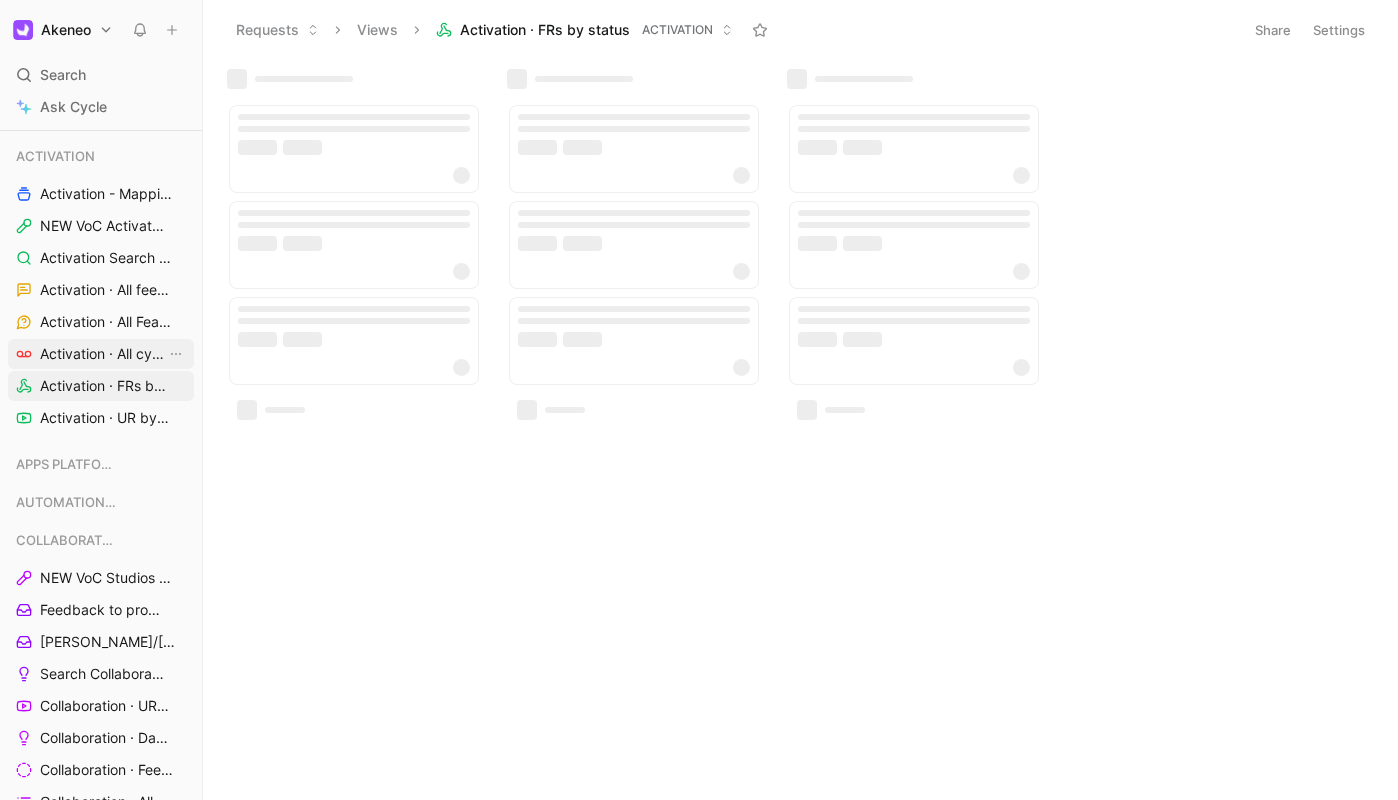click on "Activation · FRs by status" at bounding box center (101, 386) 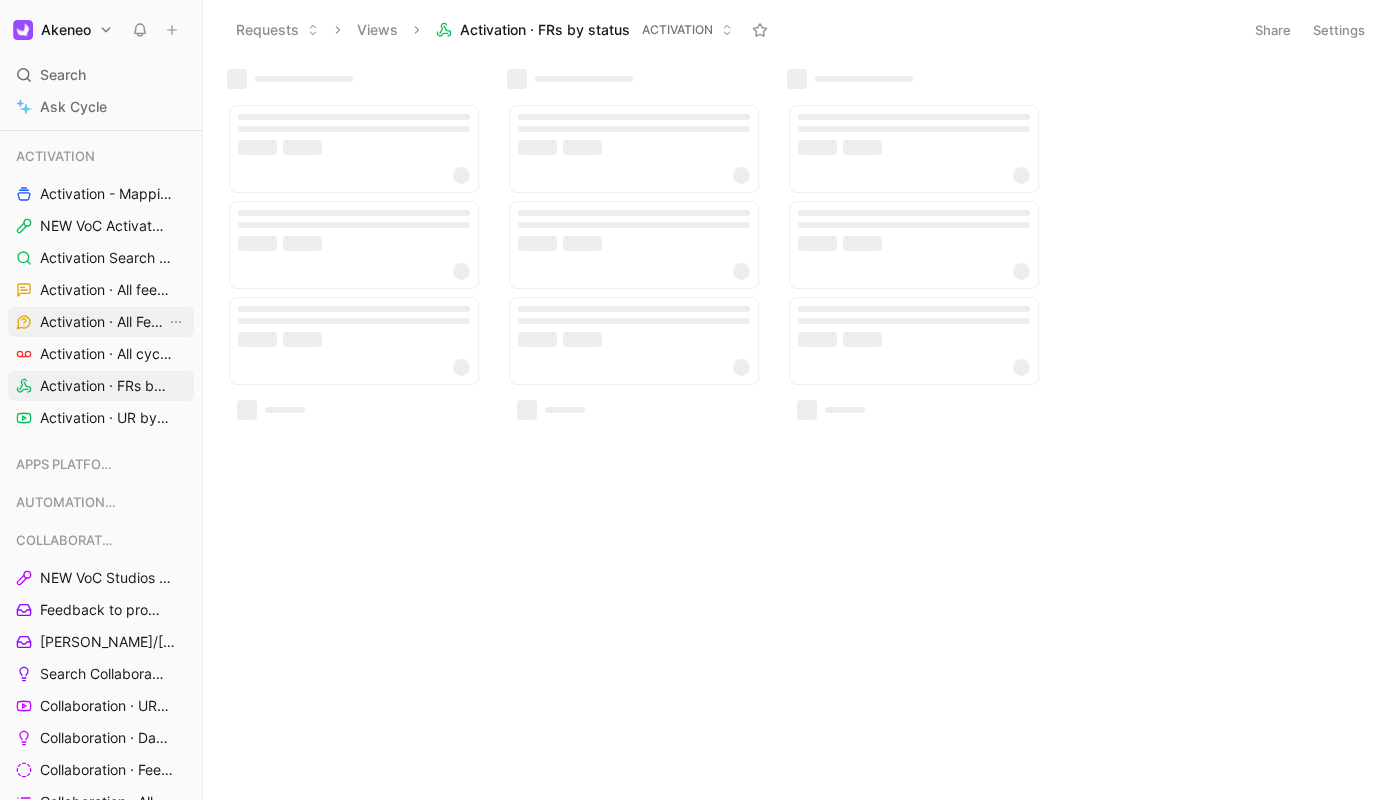 click on "Activation · All cycle recordings" at bounding box center (106, 354) 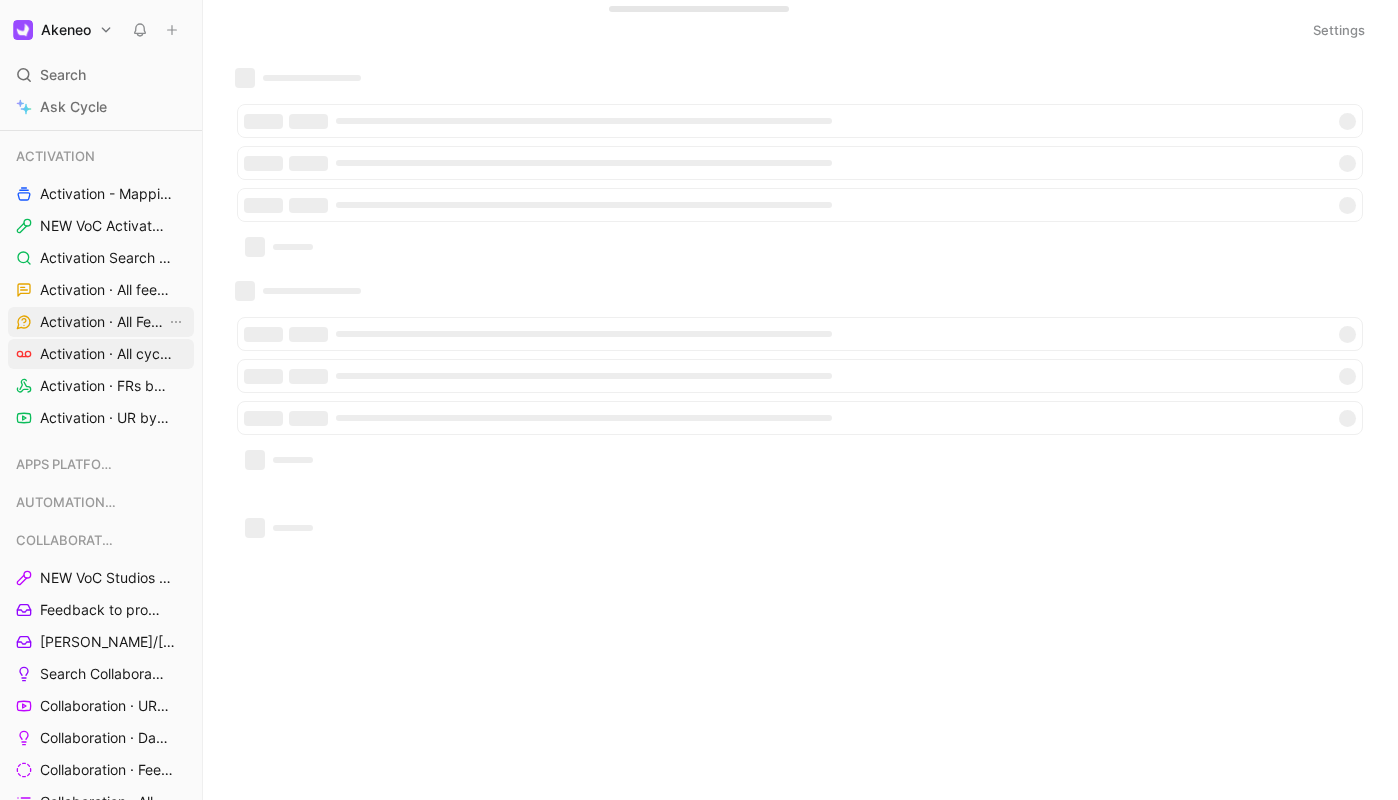 click on "Activation · All Feature Requests" at bounding box center (103, 322) 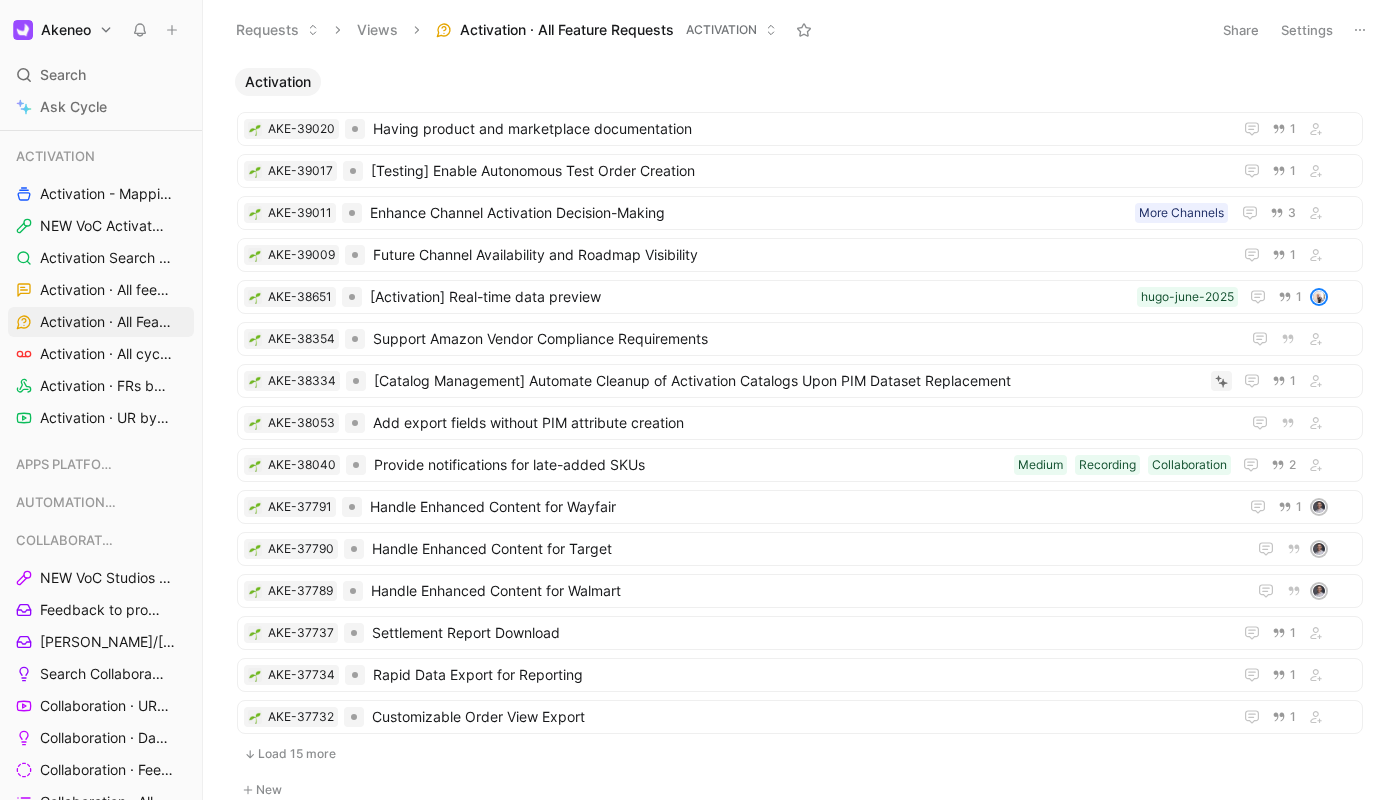 click on "Settings" at bounding box center [1307, 30] 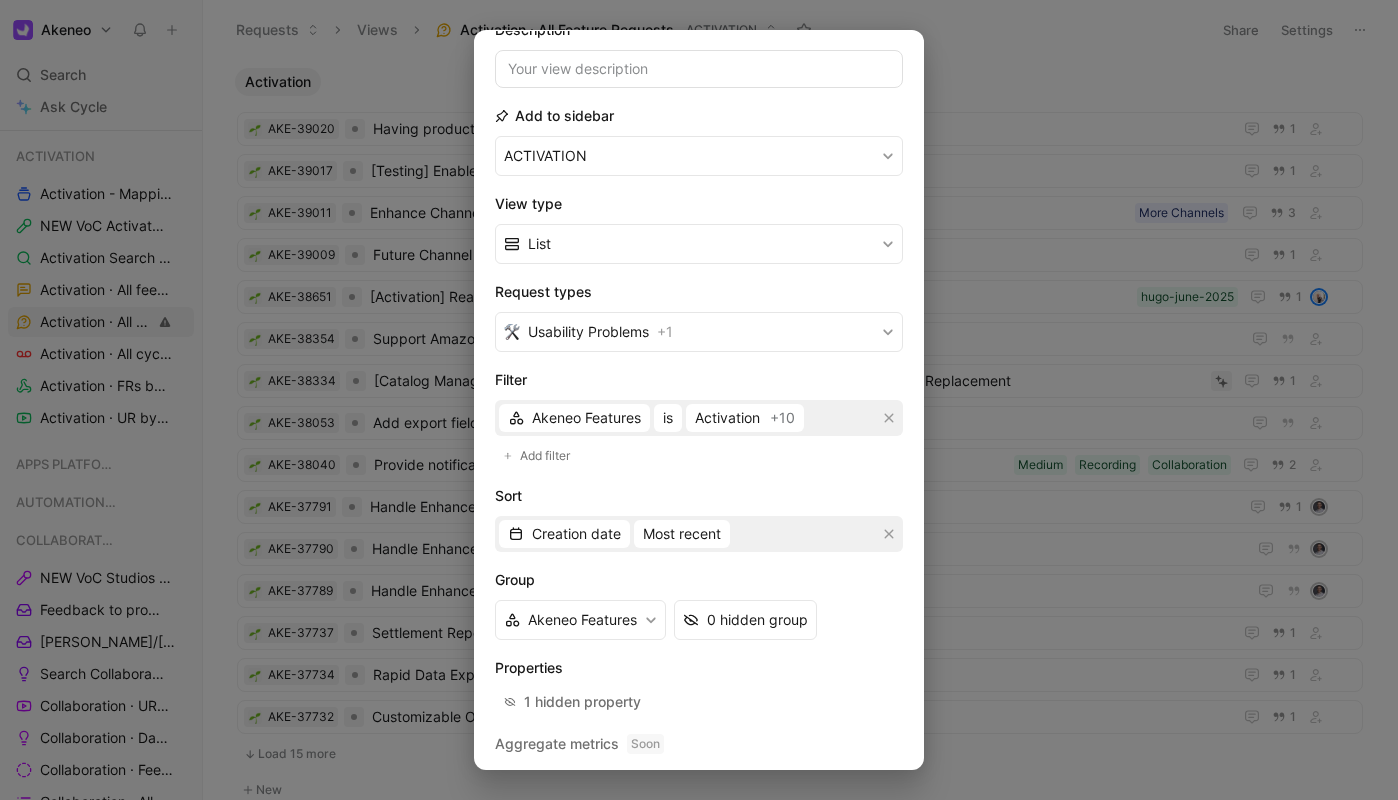 scroll, scrollTop: 174, scrollLeft: 0, axis: vertical 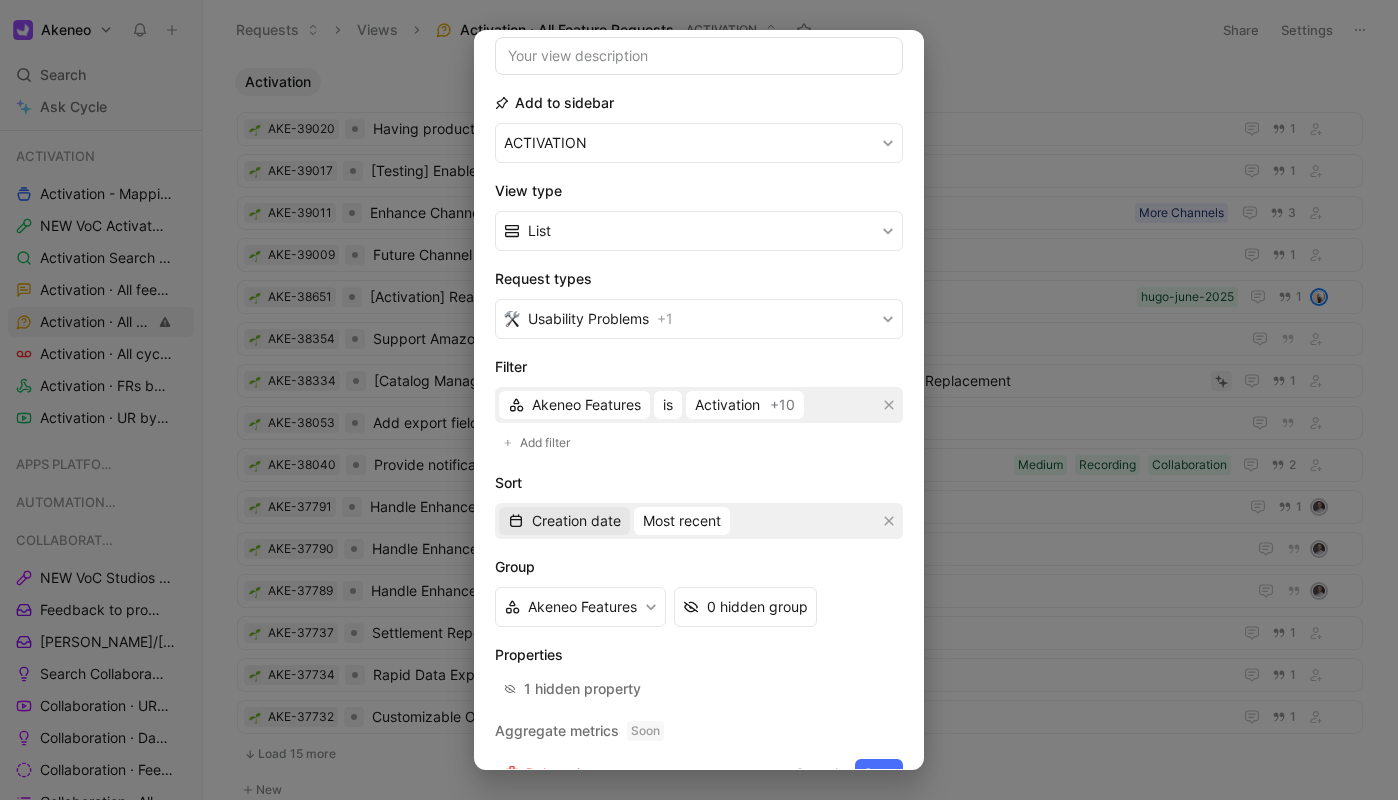 click on "Creation date" at bounding box center [576, 521] 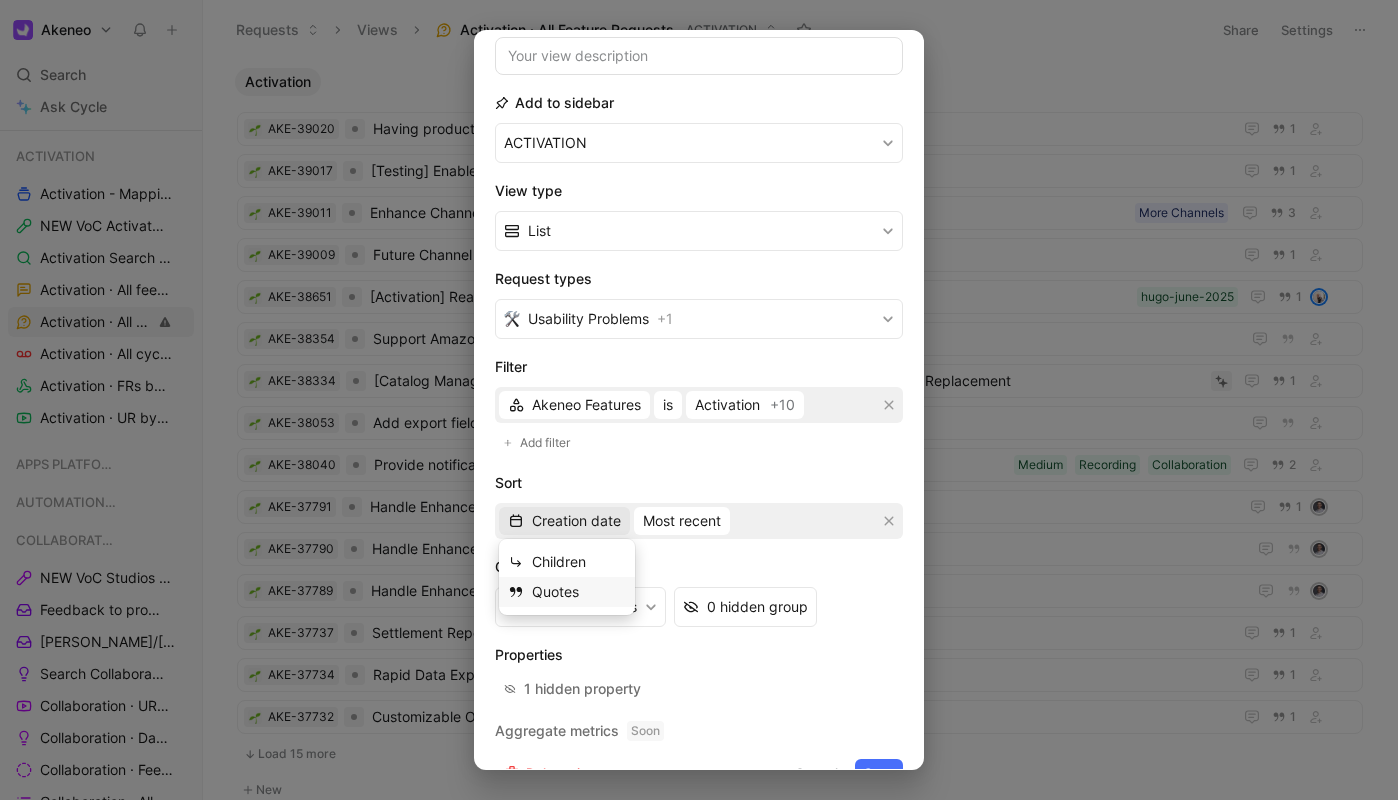 click on "Quotes" at bounding box center (555, 591) 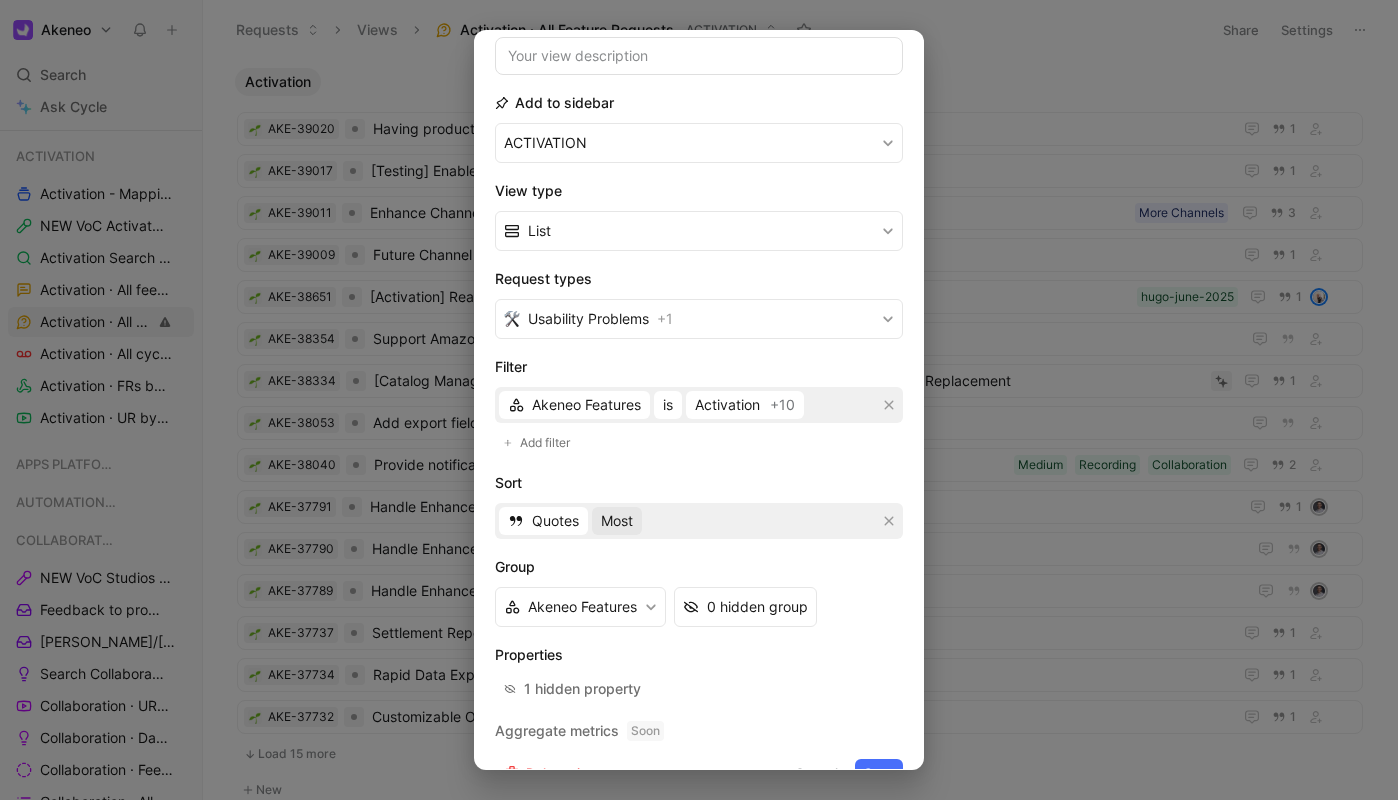 click on "Most" at bounding box center [617, 521] 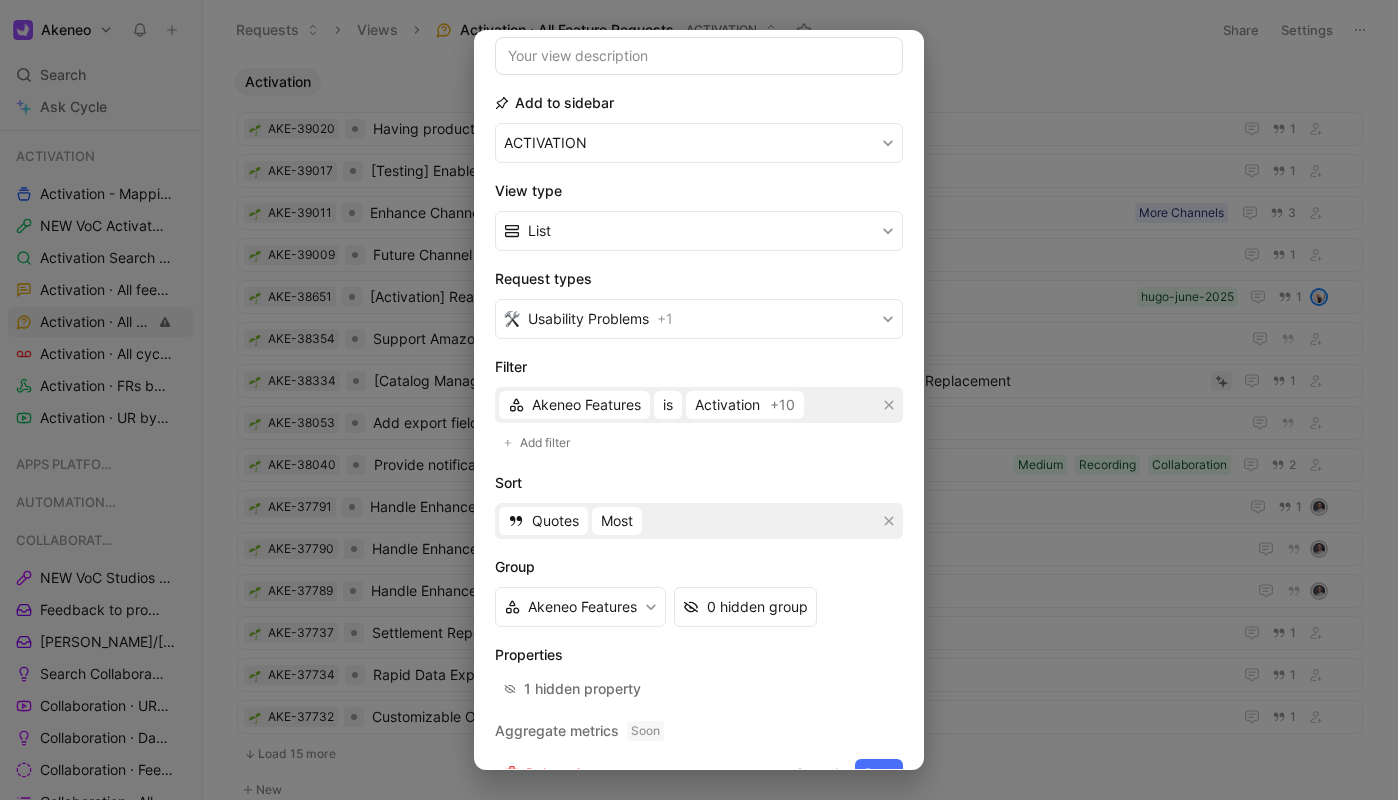 scroll, scrollTop: 212, scrollLeft: 0, axis: vertical 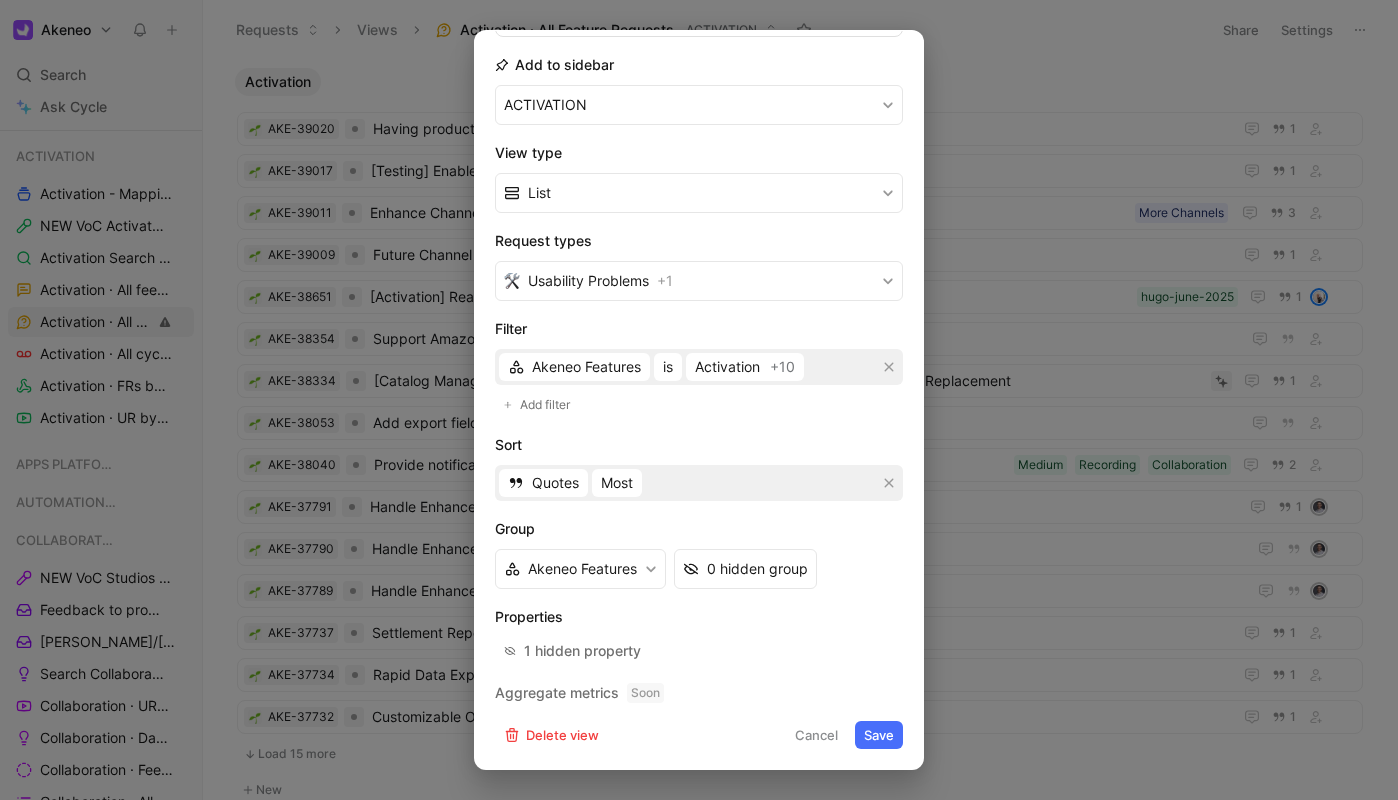 click on "Save" at bounding box center (879, 735) 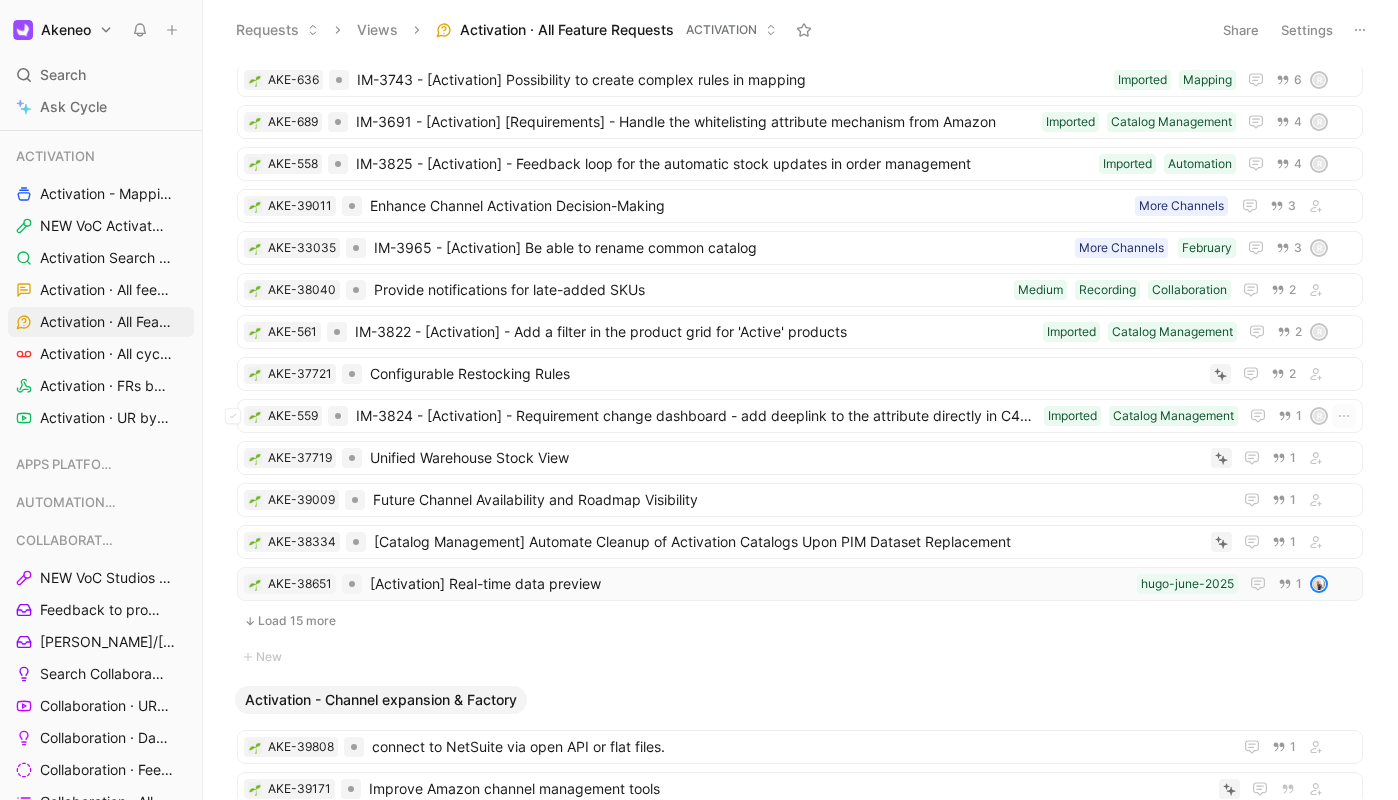 scroll, scrollTop: 0, scrollLeft: 0, axis: both 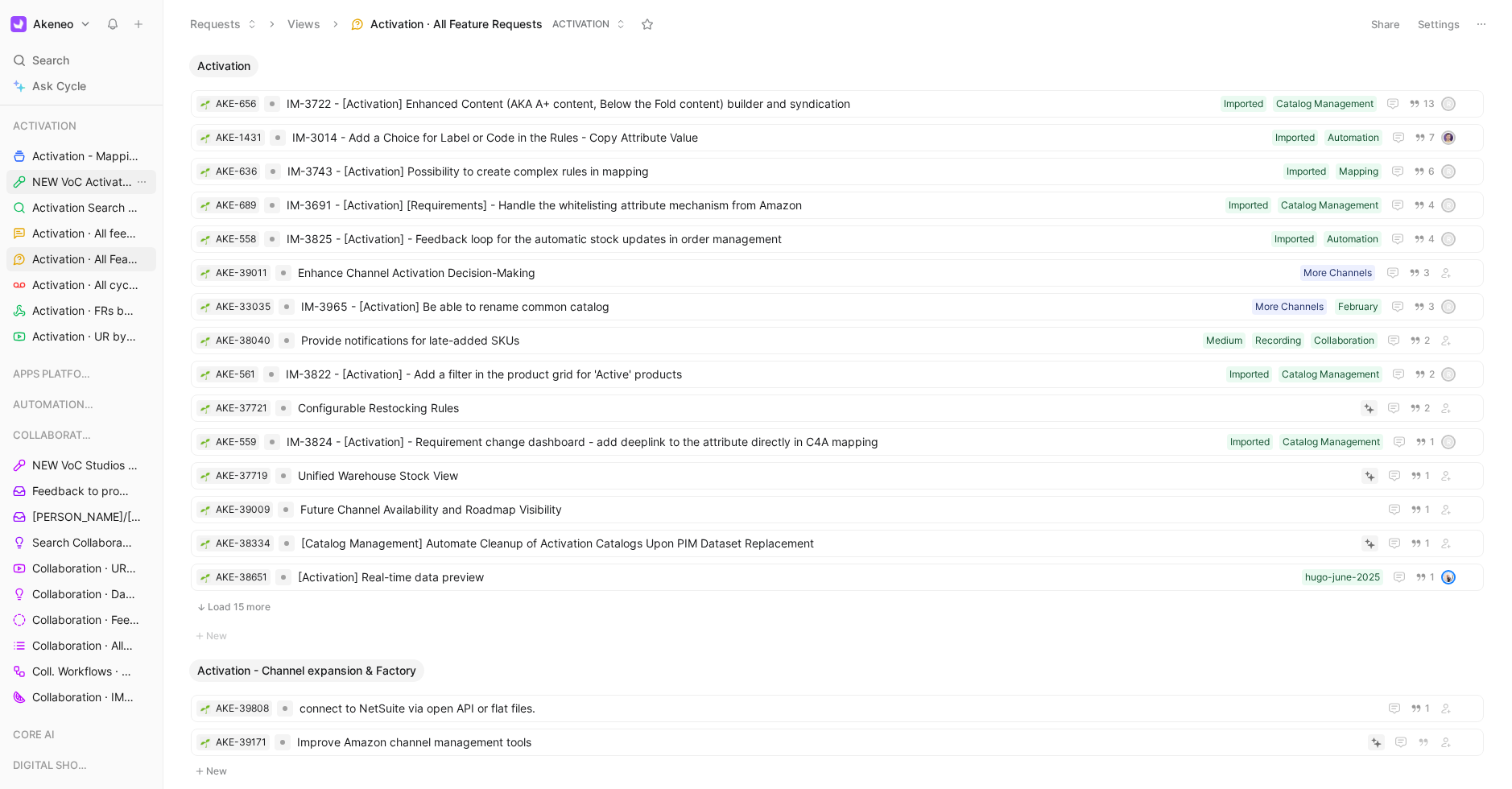 click on "NEW VoC Activation" at bounding box center (83, 182) 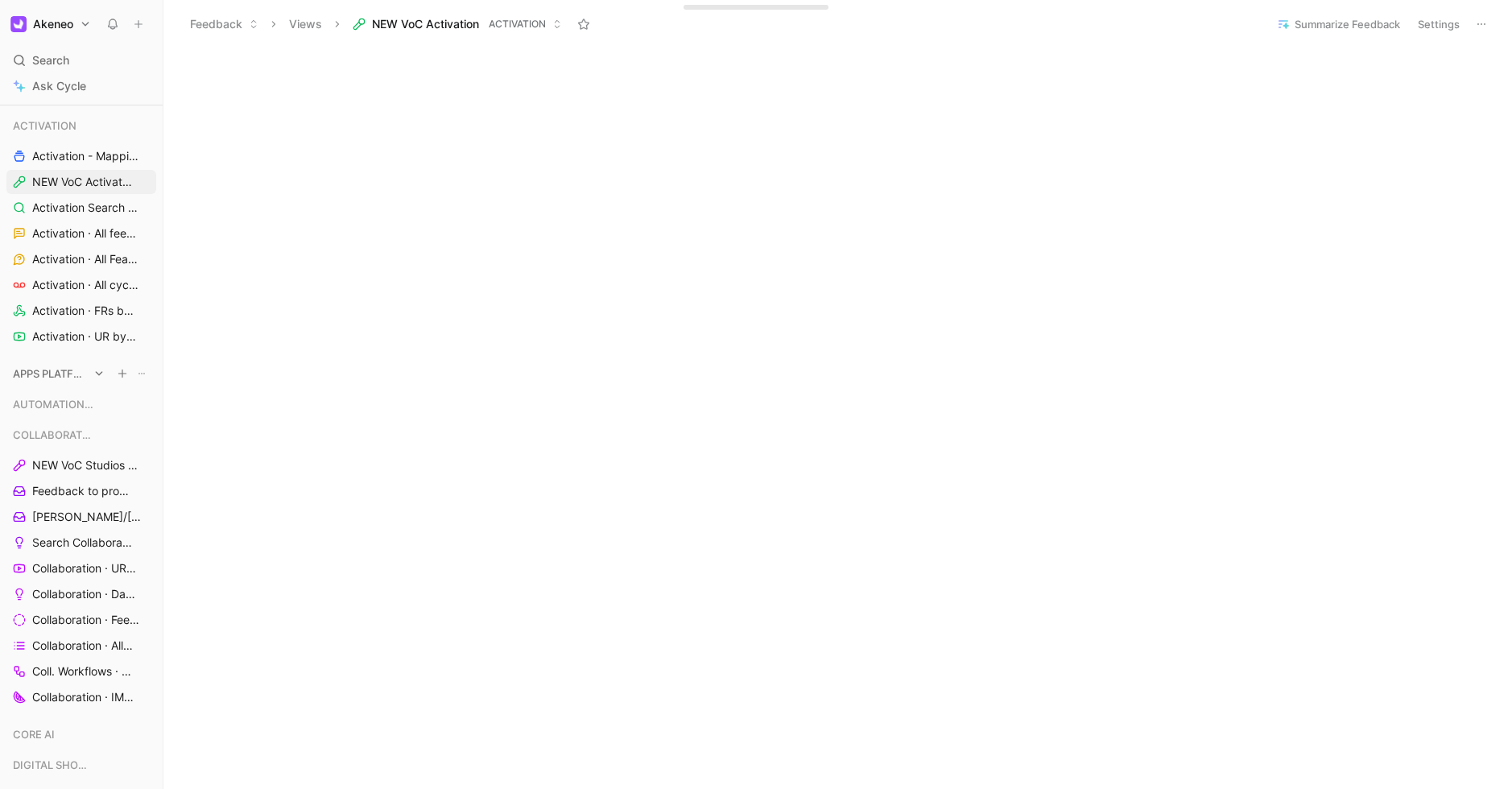 scroll, scrollTop: 0, scrollLeft: 0, axis: both 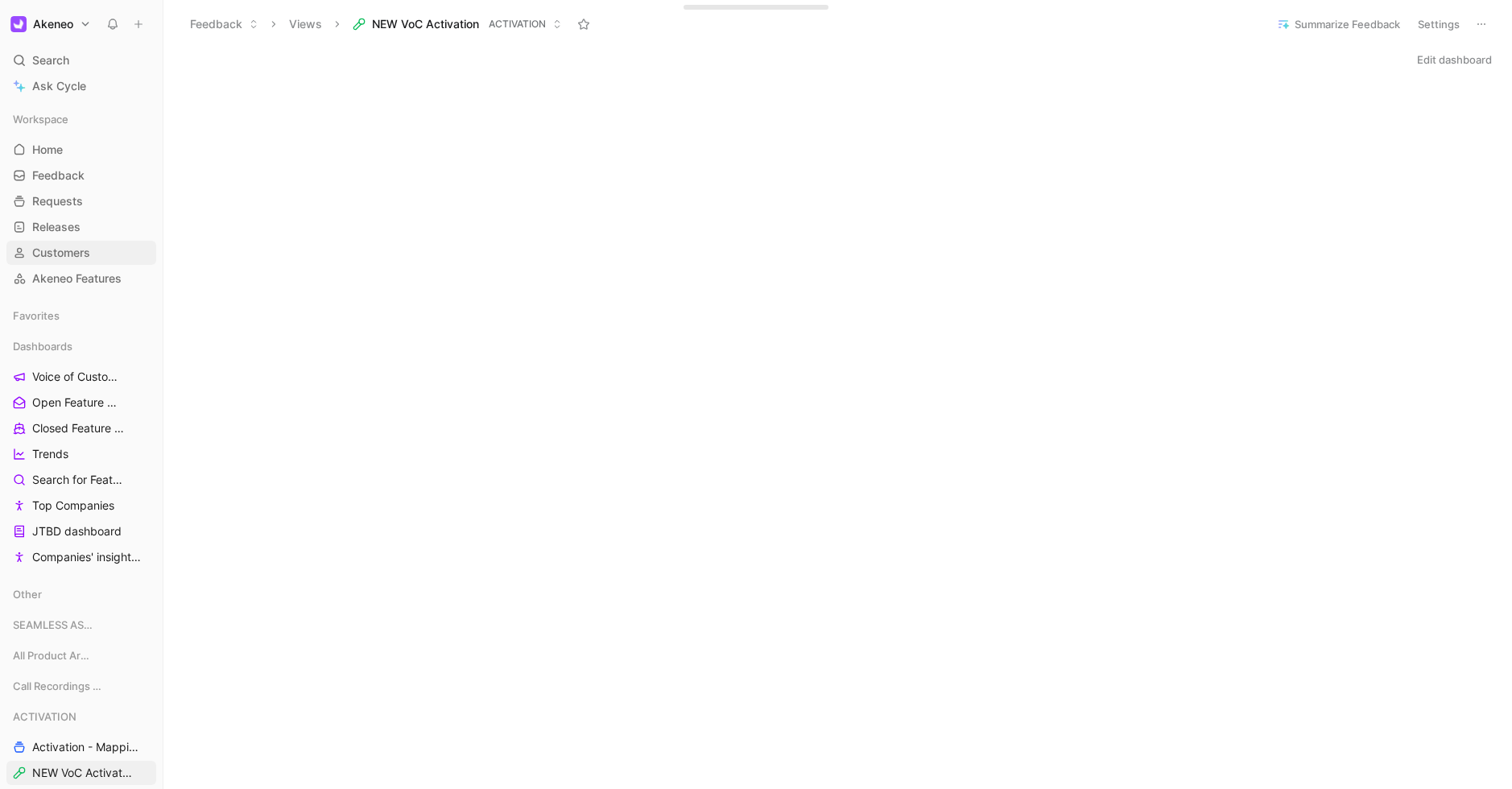 click on "Customers" at bounding box center [81, 253] 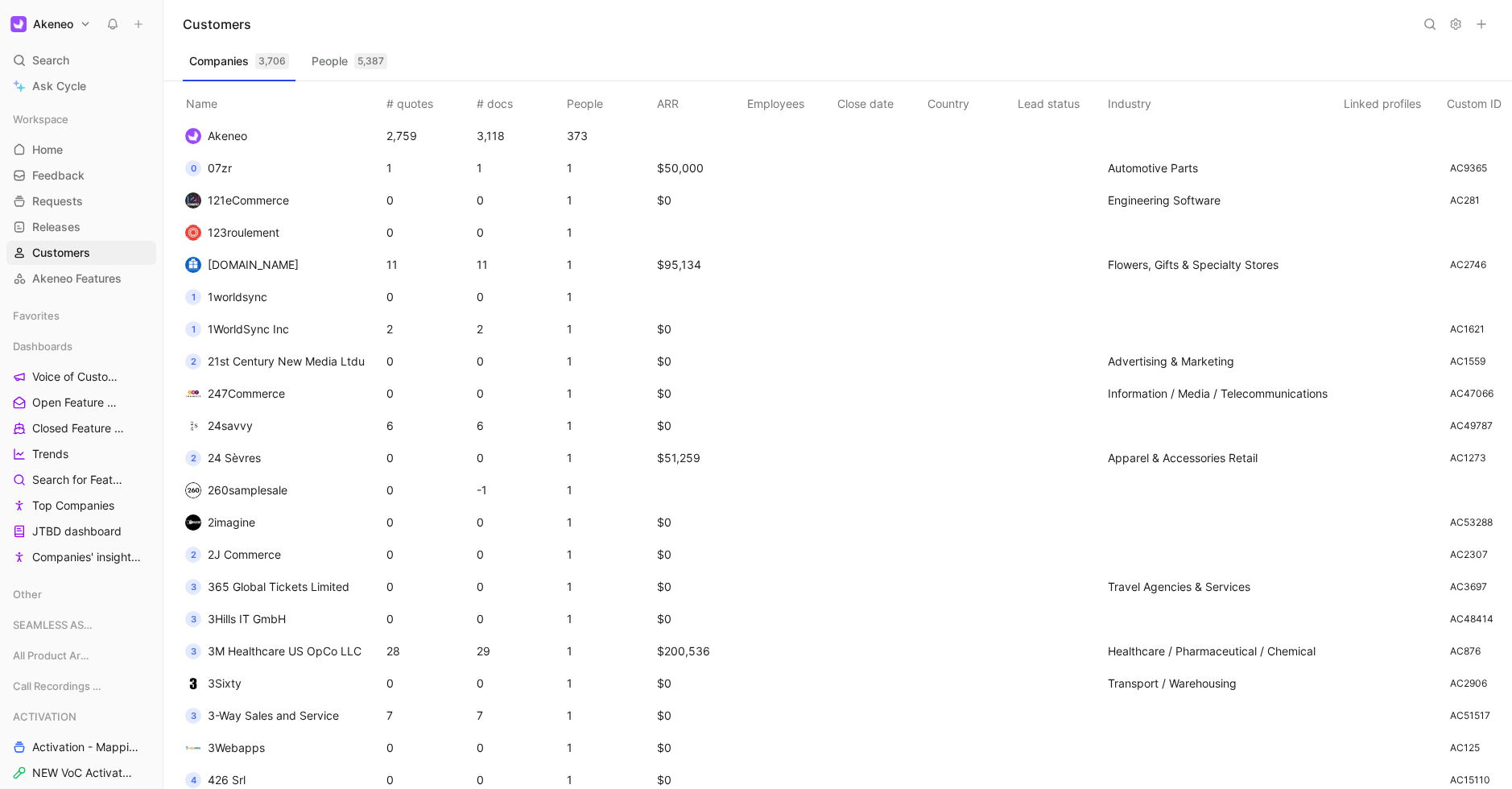click at bounding box center (879, 297) 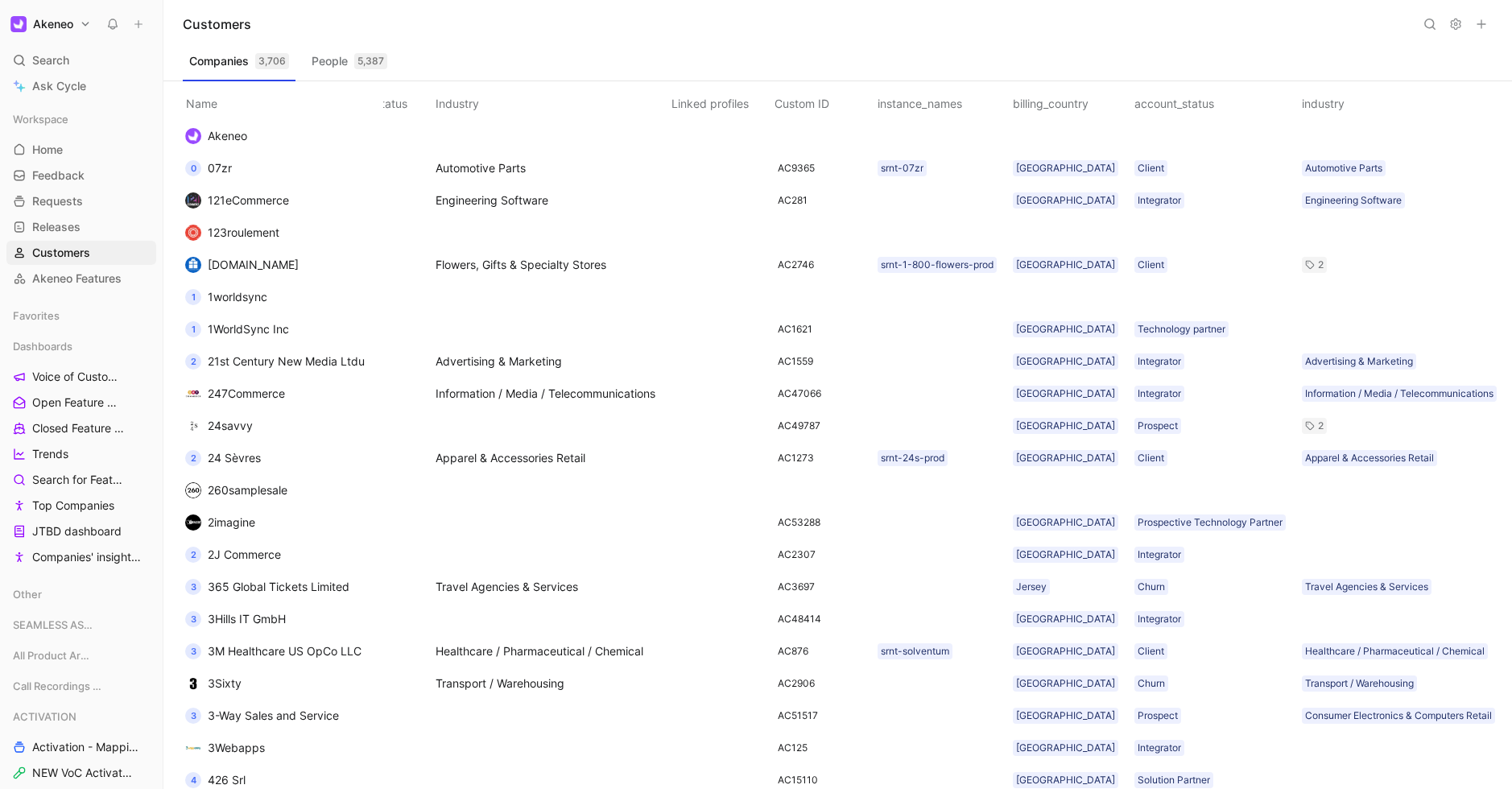 scroll, scrollTop: 0, scrollLeft: 0, axis: both 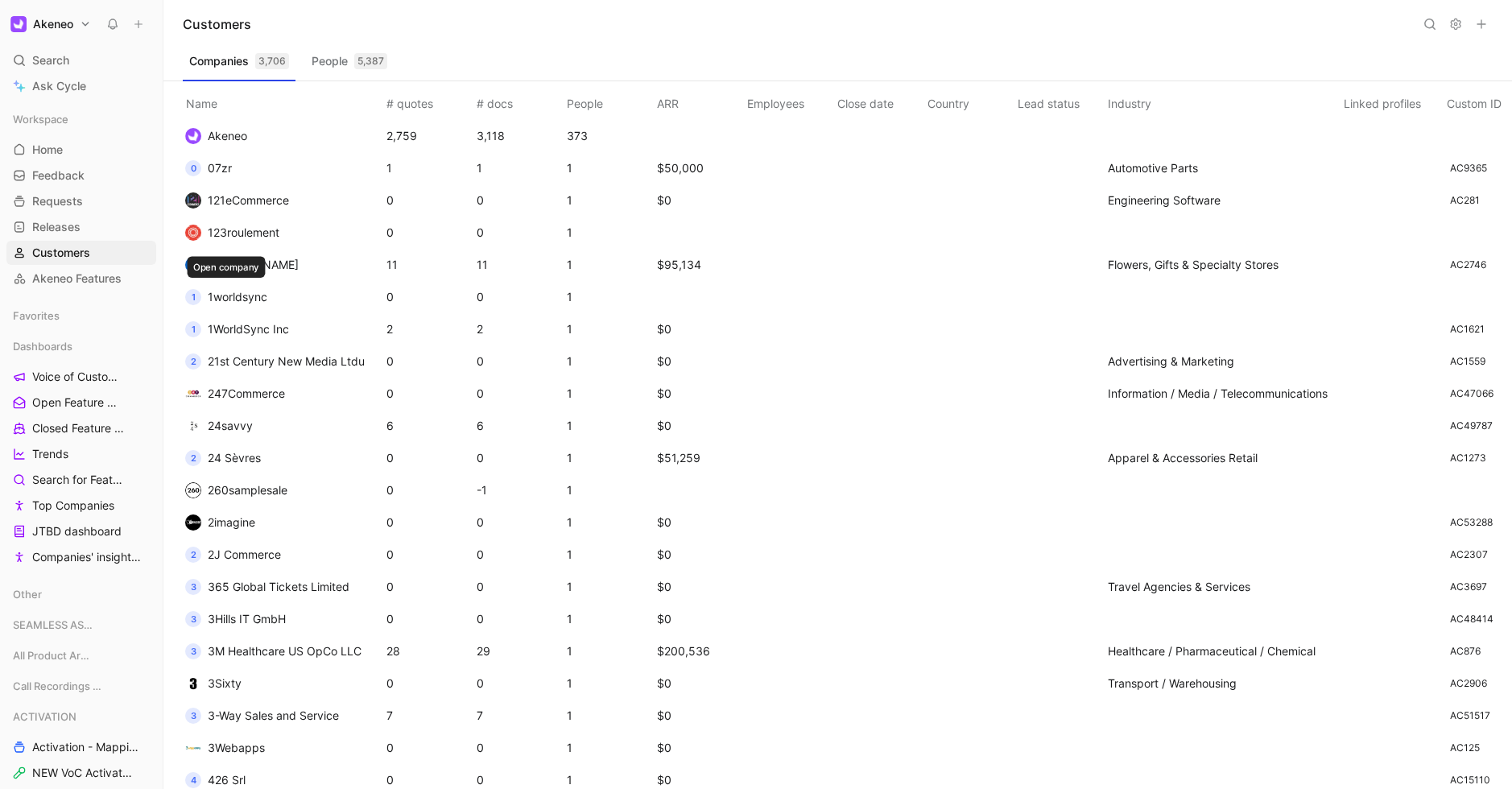 click on "1worldsync" at bounding box center [238, 296] 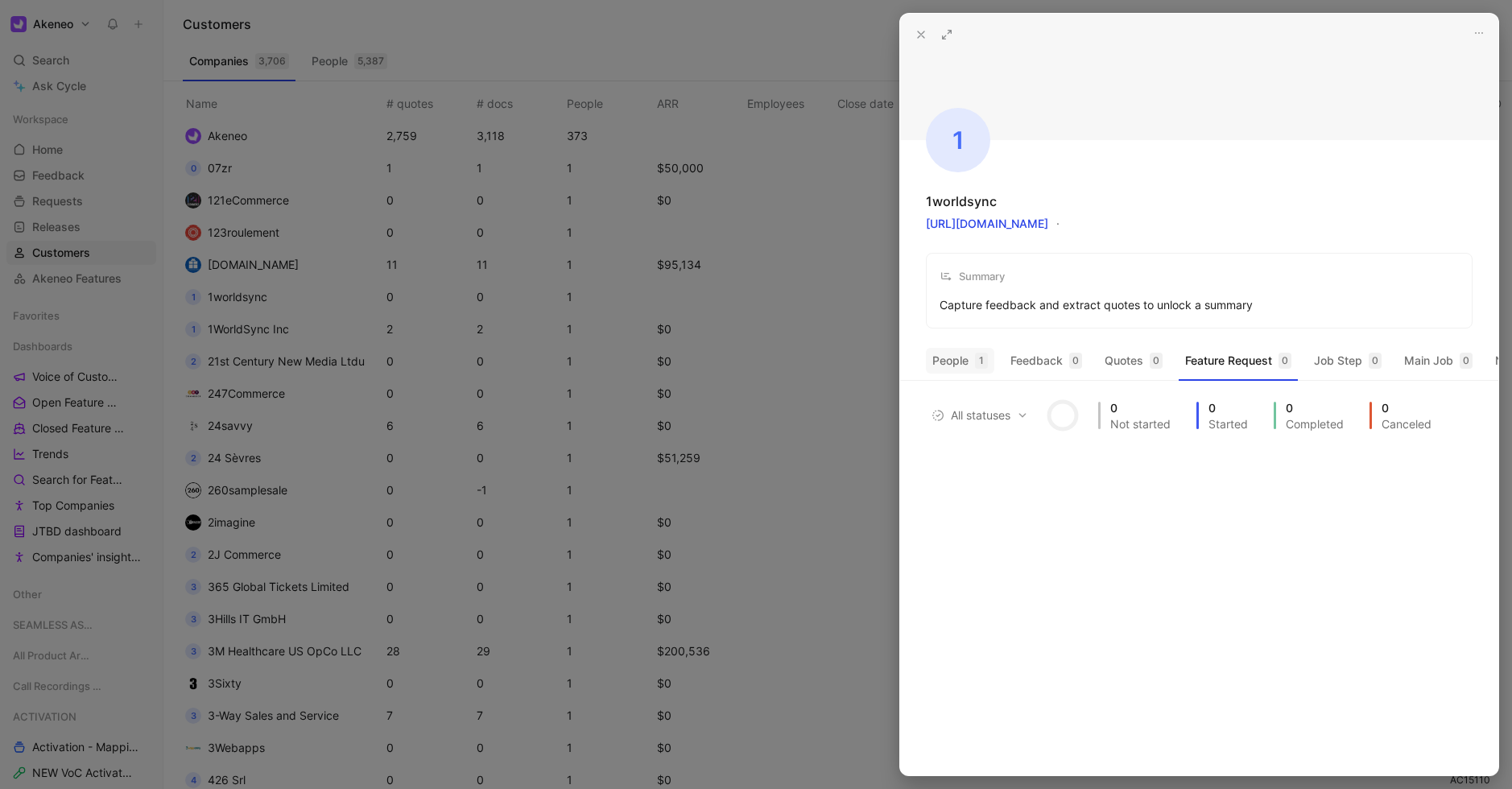 click on "People 1" at bounding box center [960, 361] 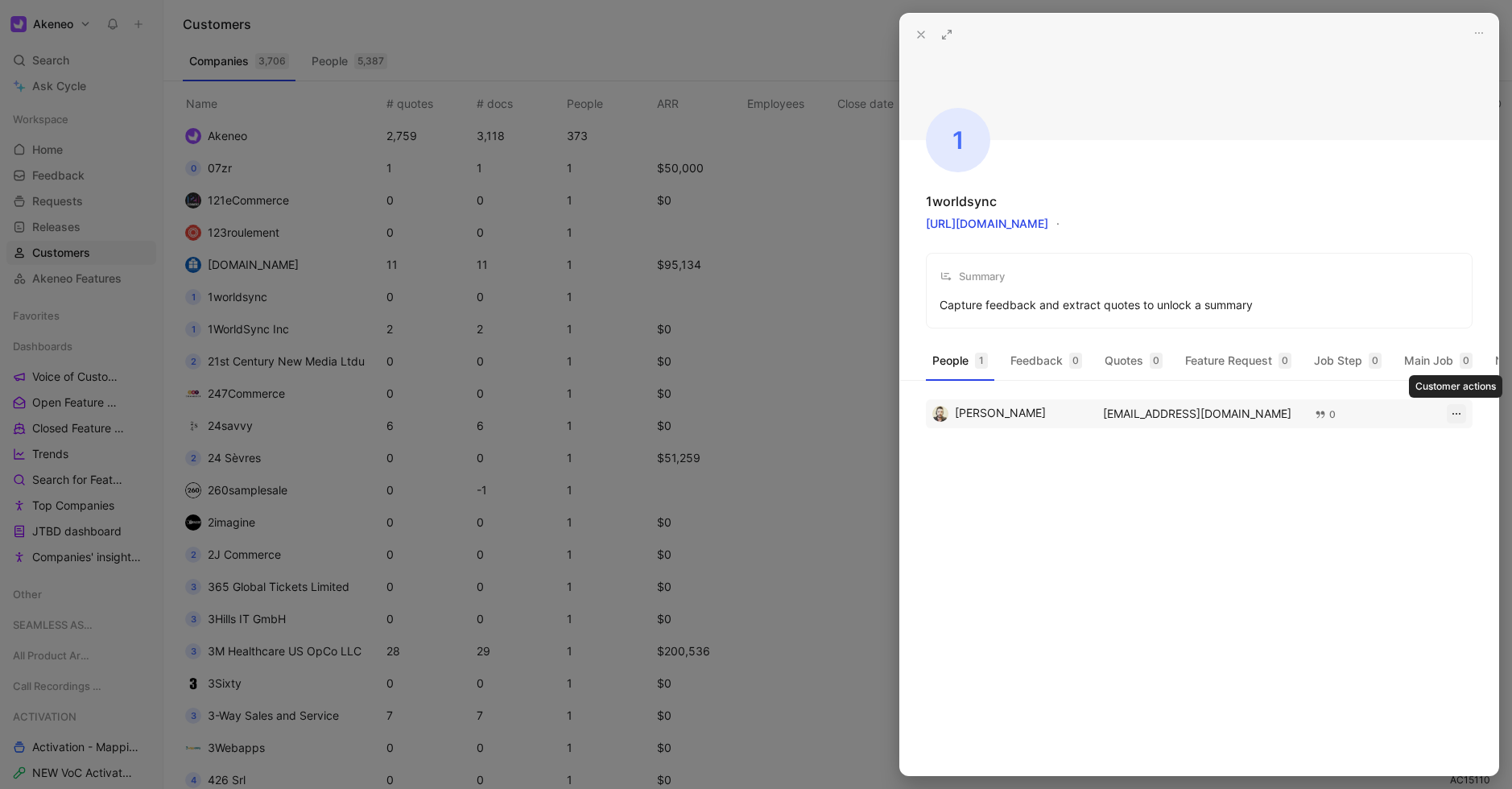 click 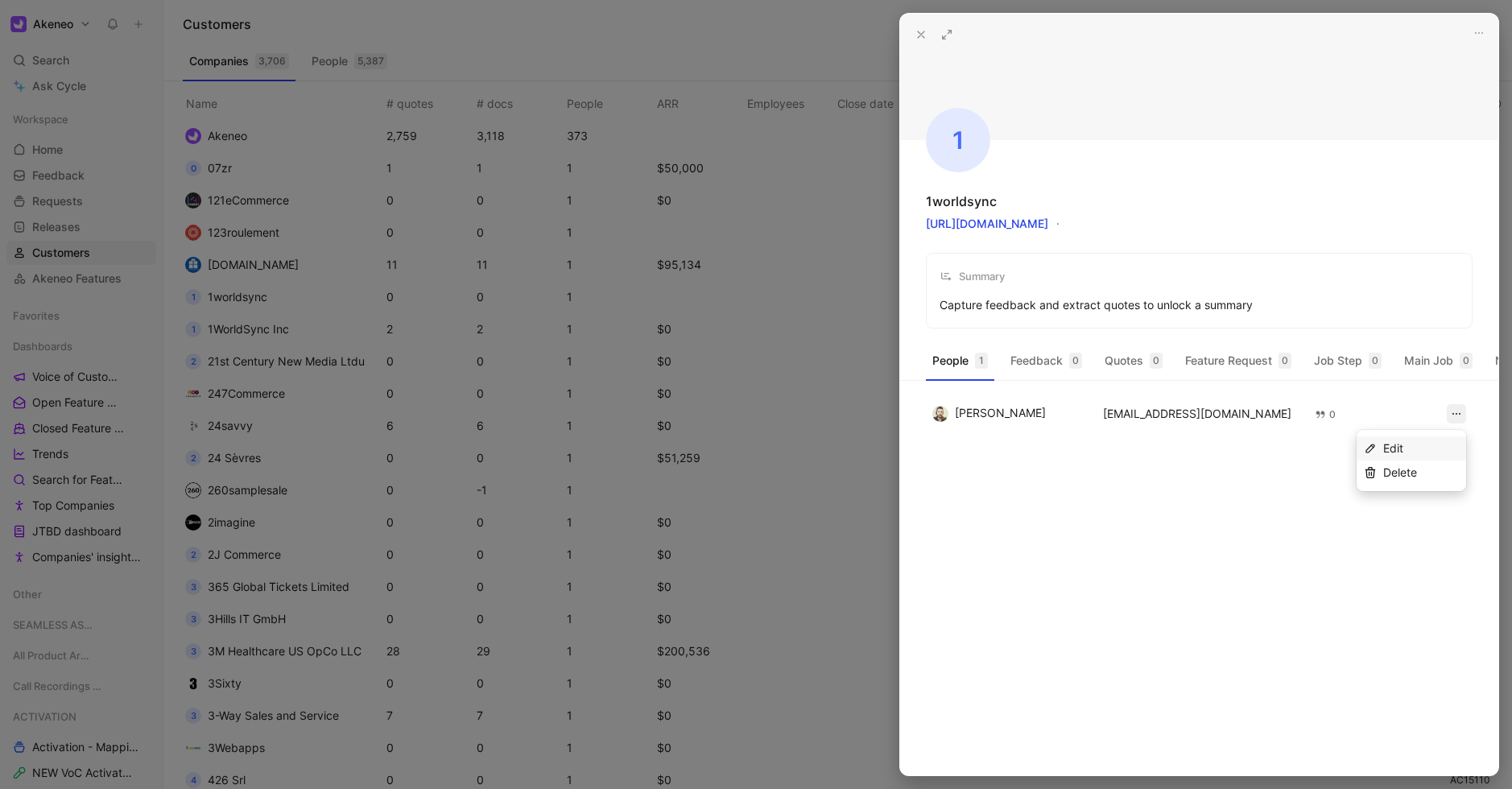 click on "Edit" at bounding box center (1393, 448) 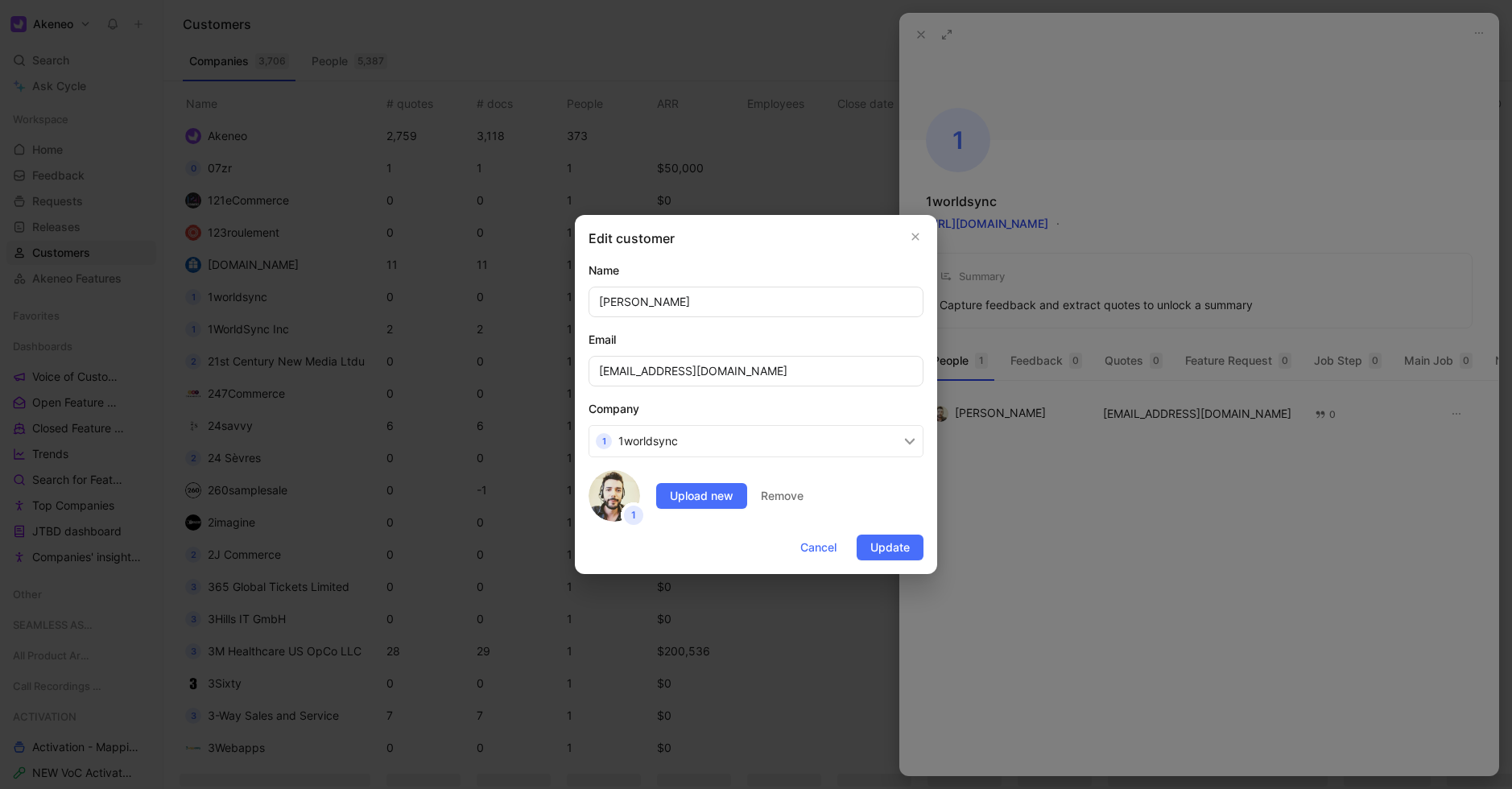 click on "1 1worldsync" at bounding box center (756, 441) 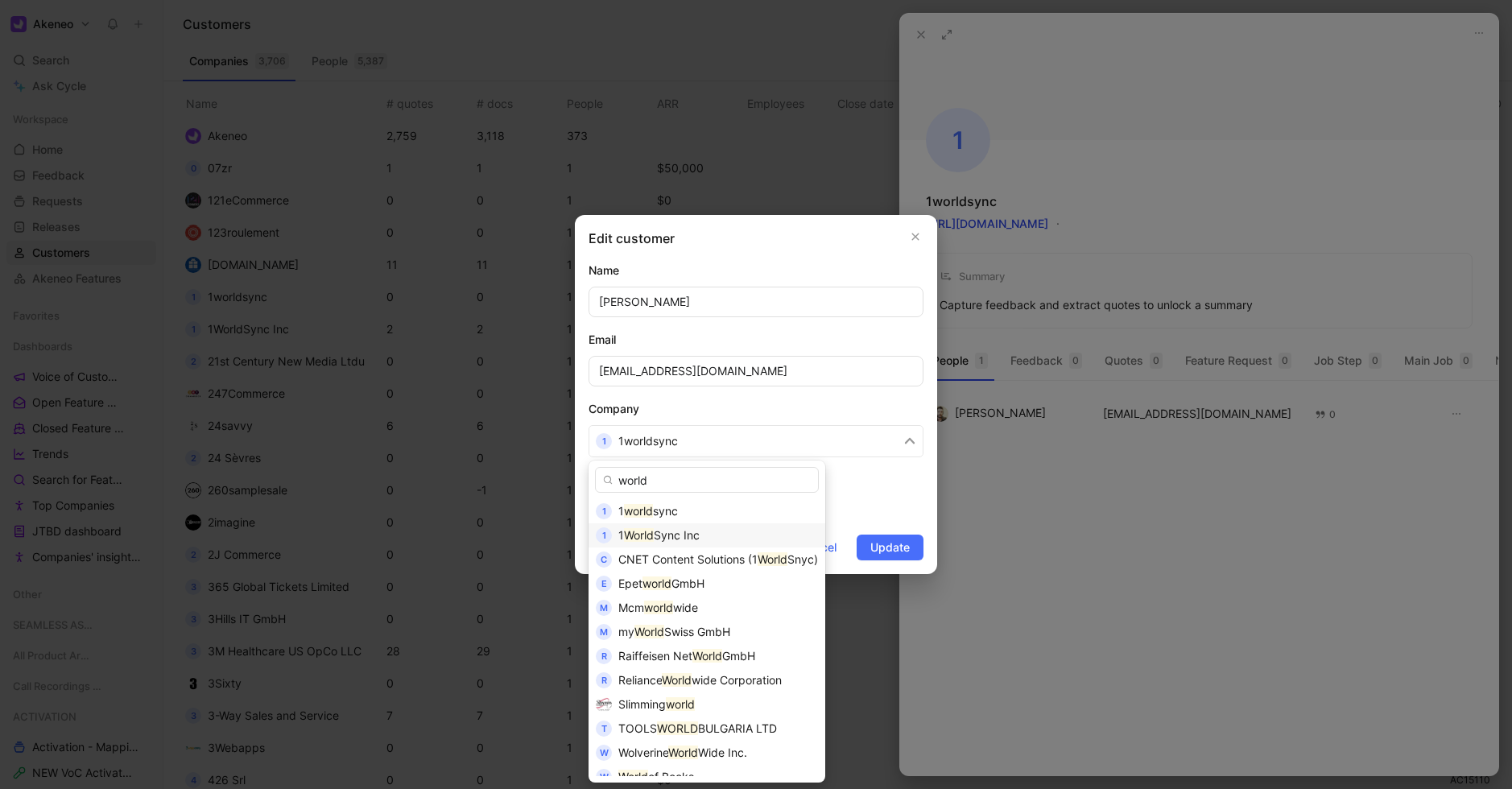 type on "world" 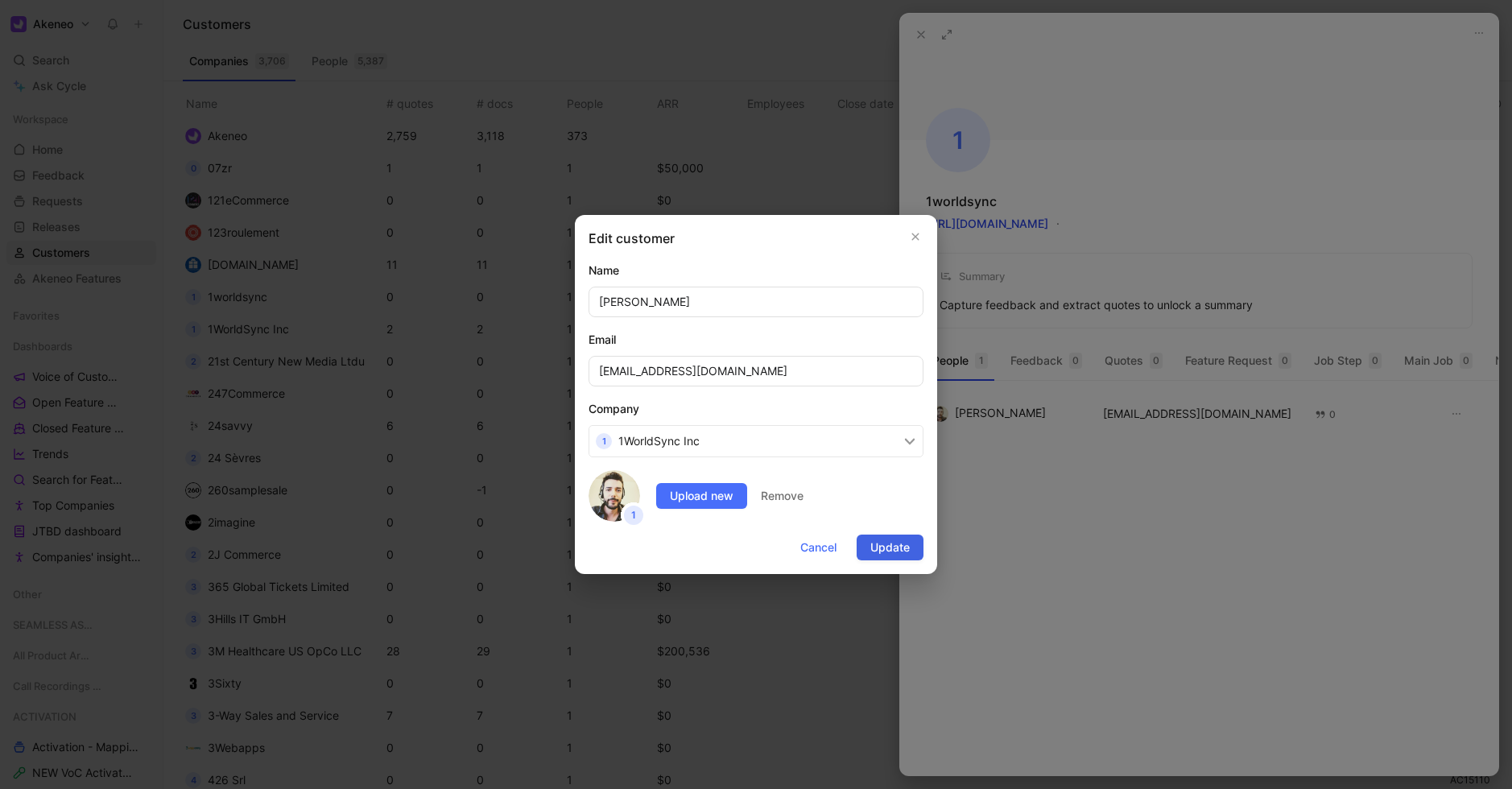 click on "Update" at bounding box center (890, 547) 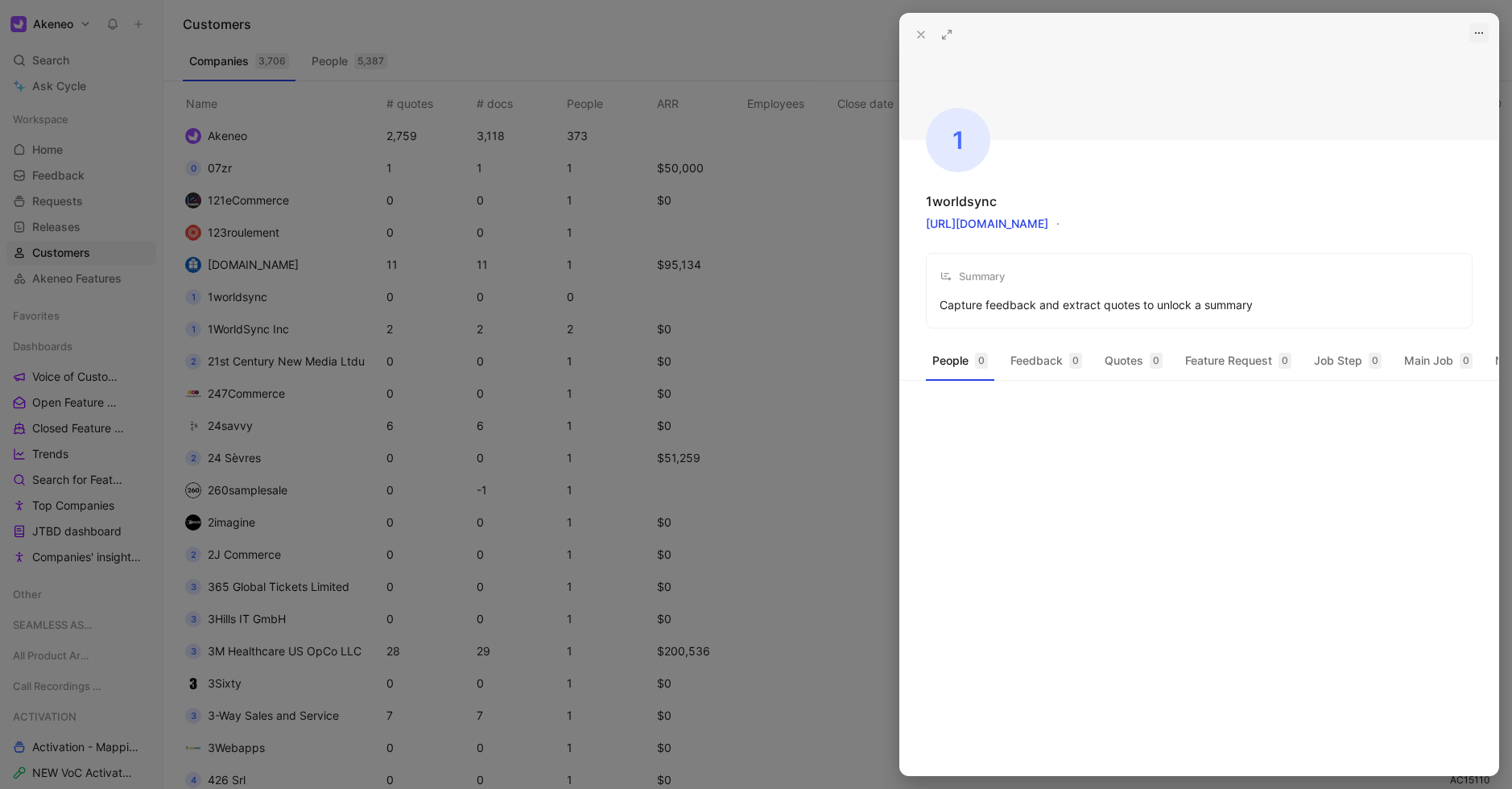 click 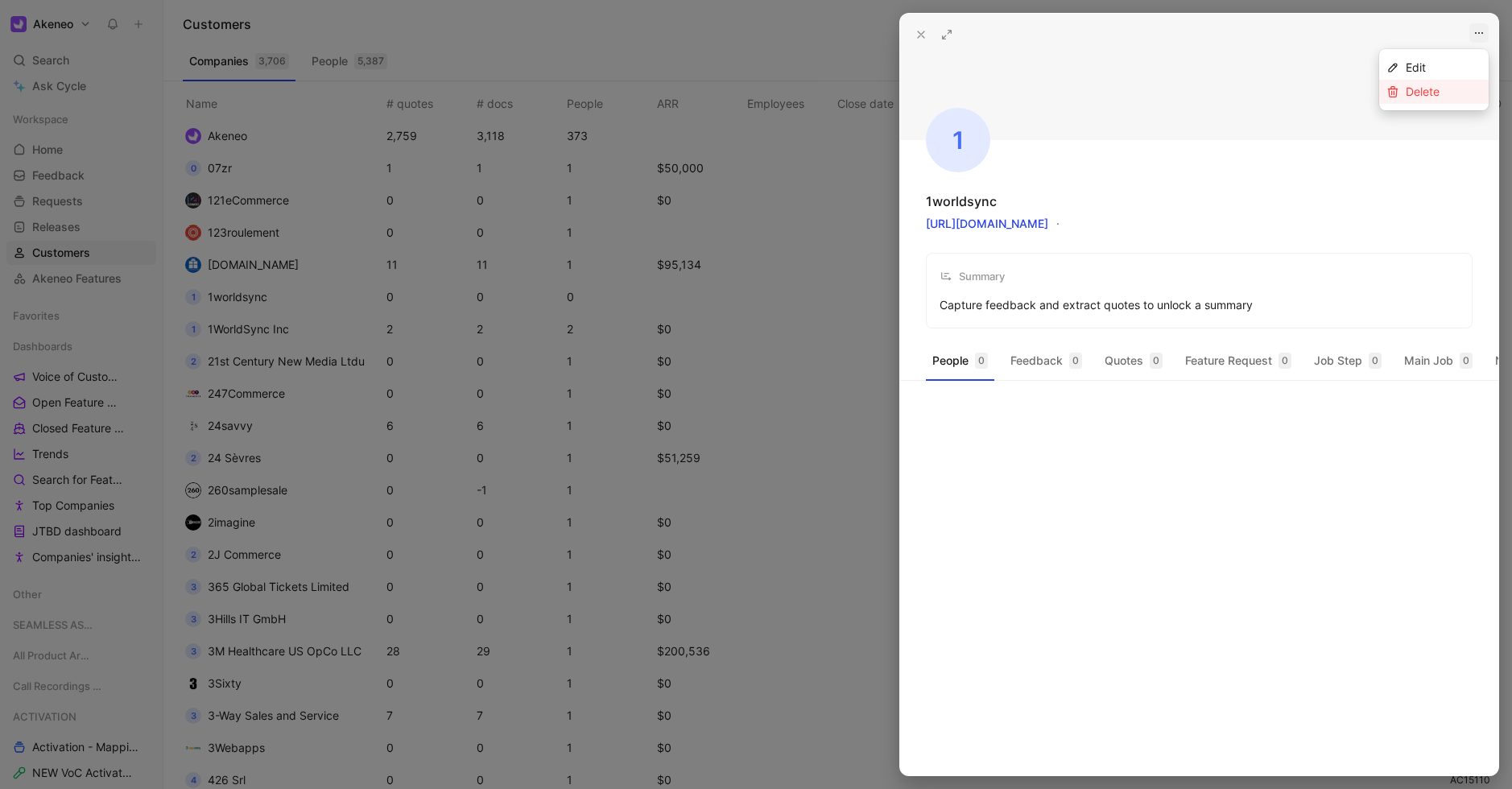 click on "Delete" at bounding box center (1423, 91) 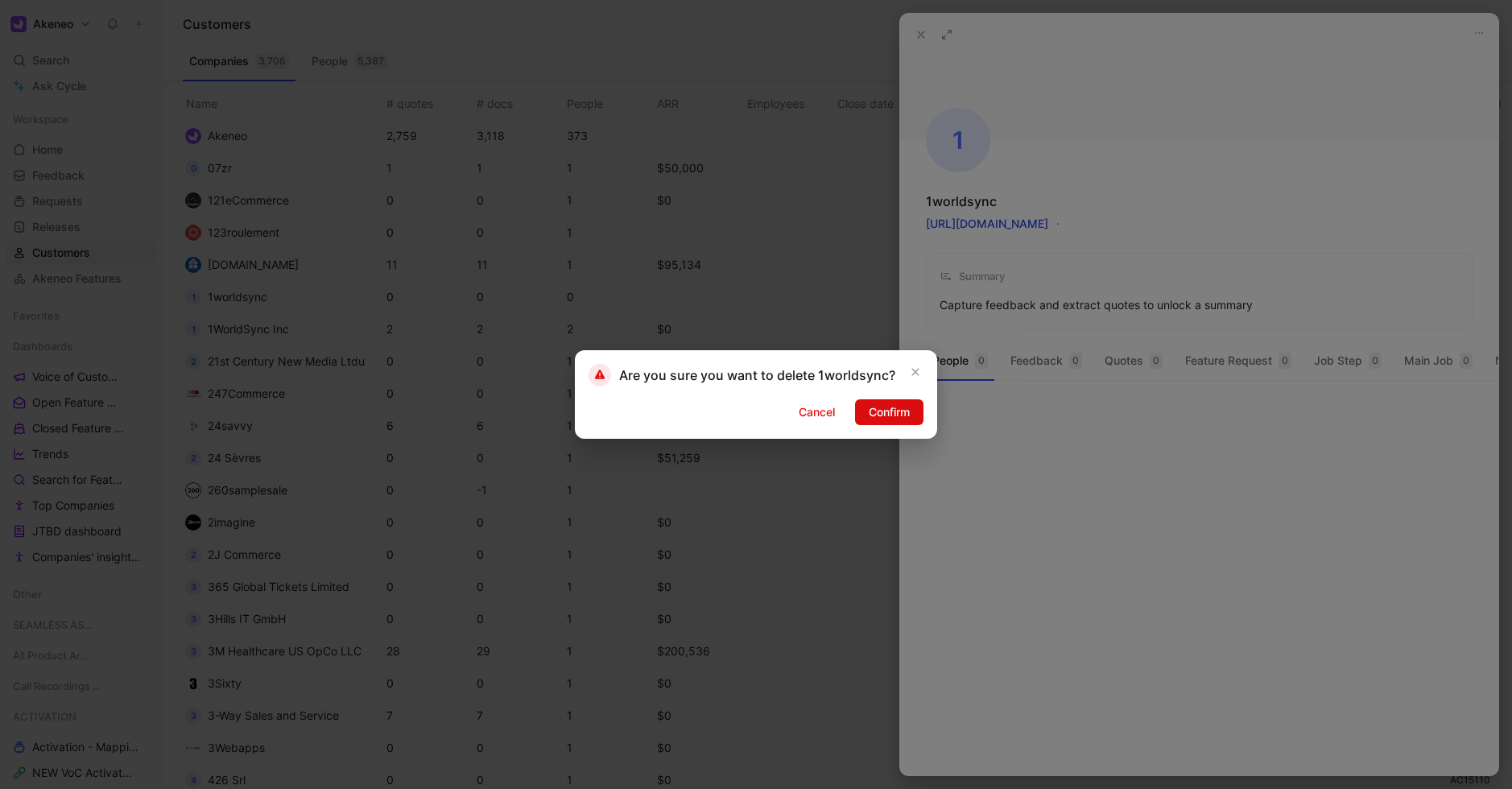click on "Confirm" at bounding box center (889, 412) 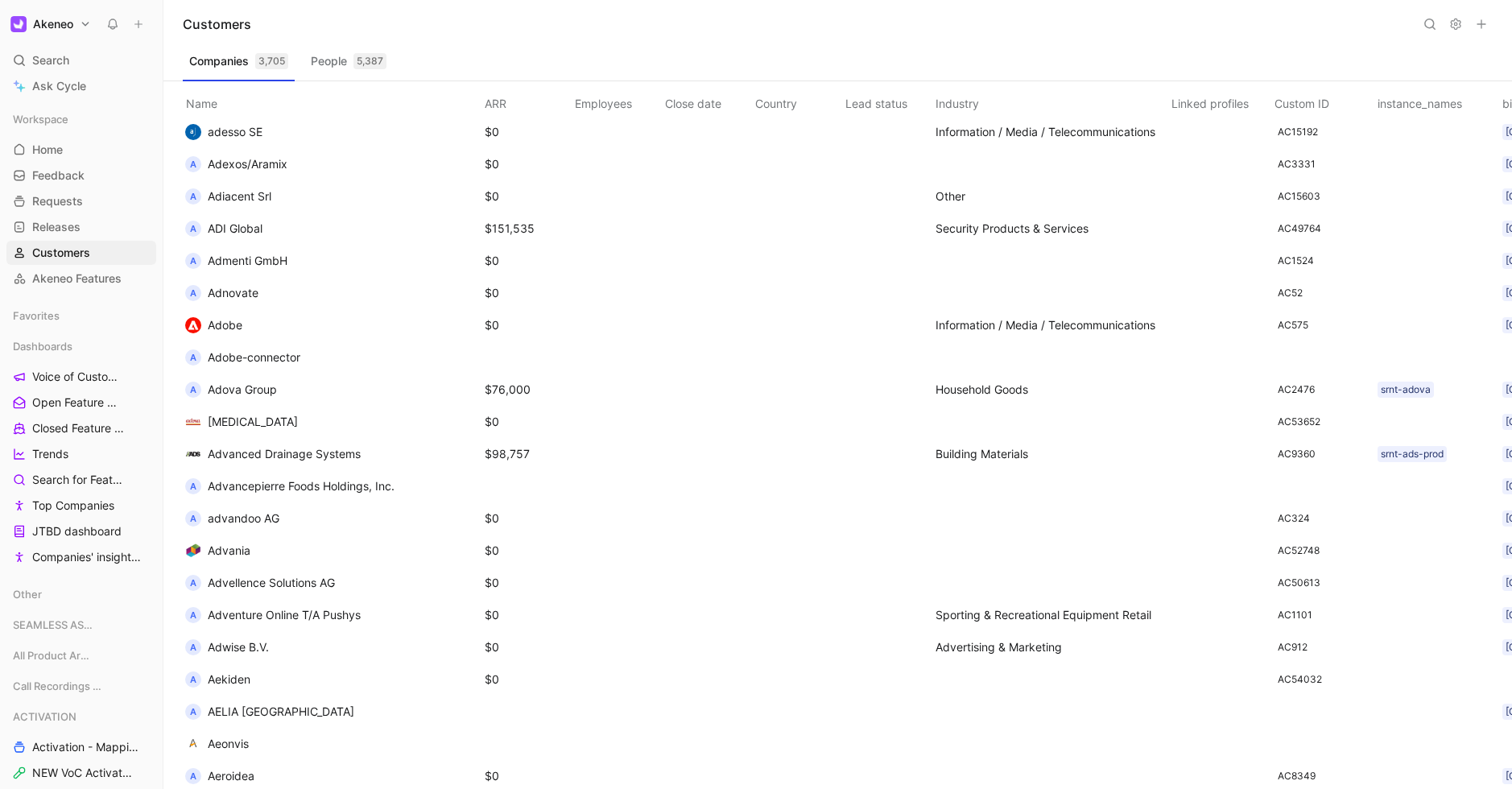 scroll, scrollTop: 3096, scrollLeft: 0, axis: vertical 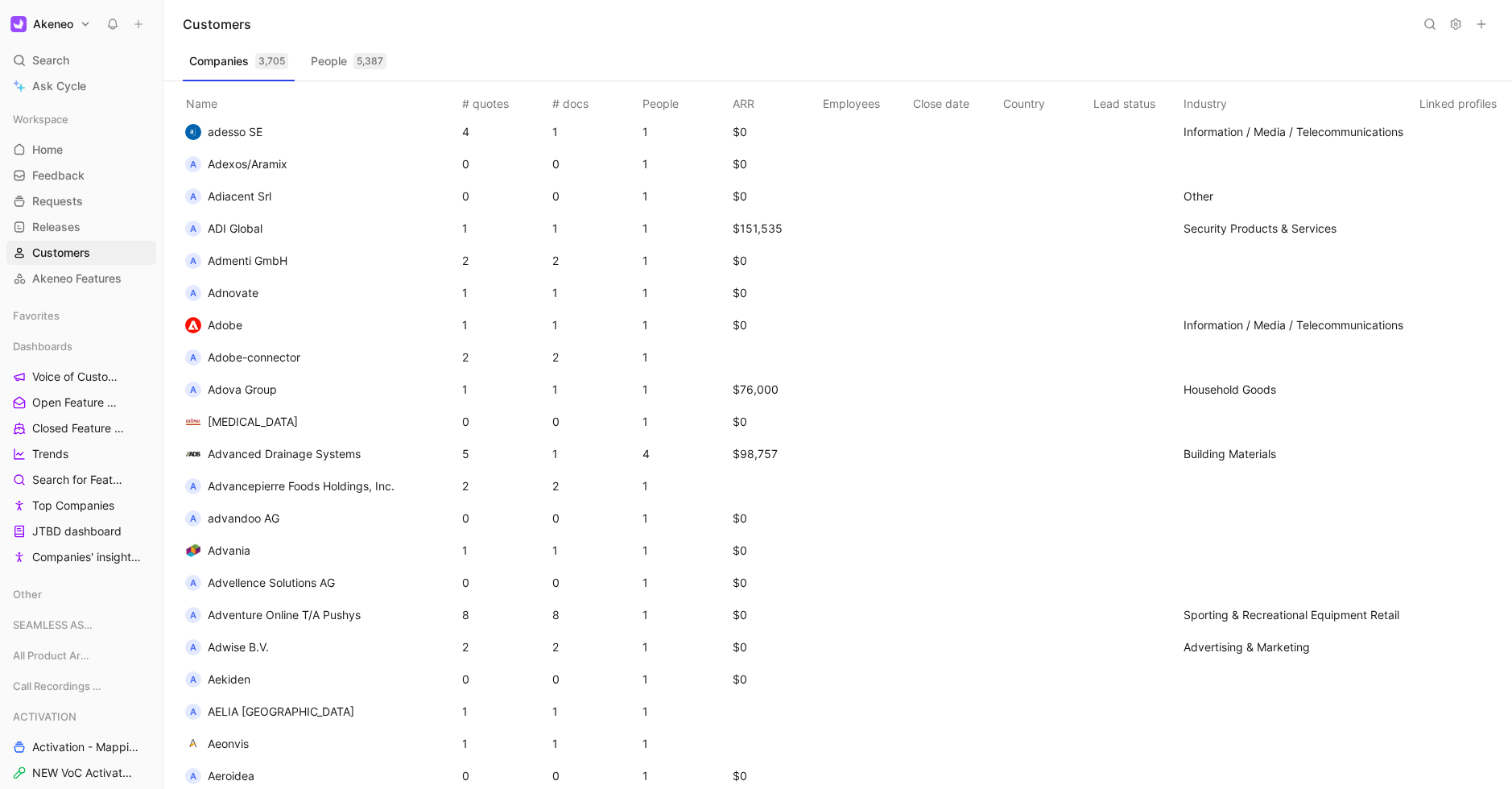 click on "2" at bounding box center (594, 357) 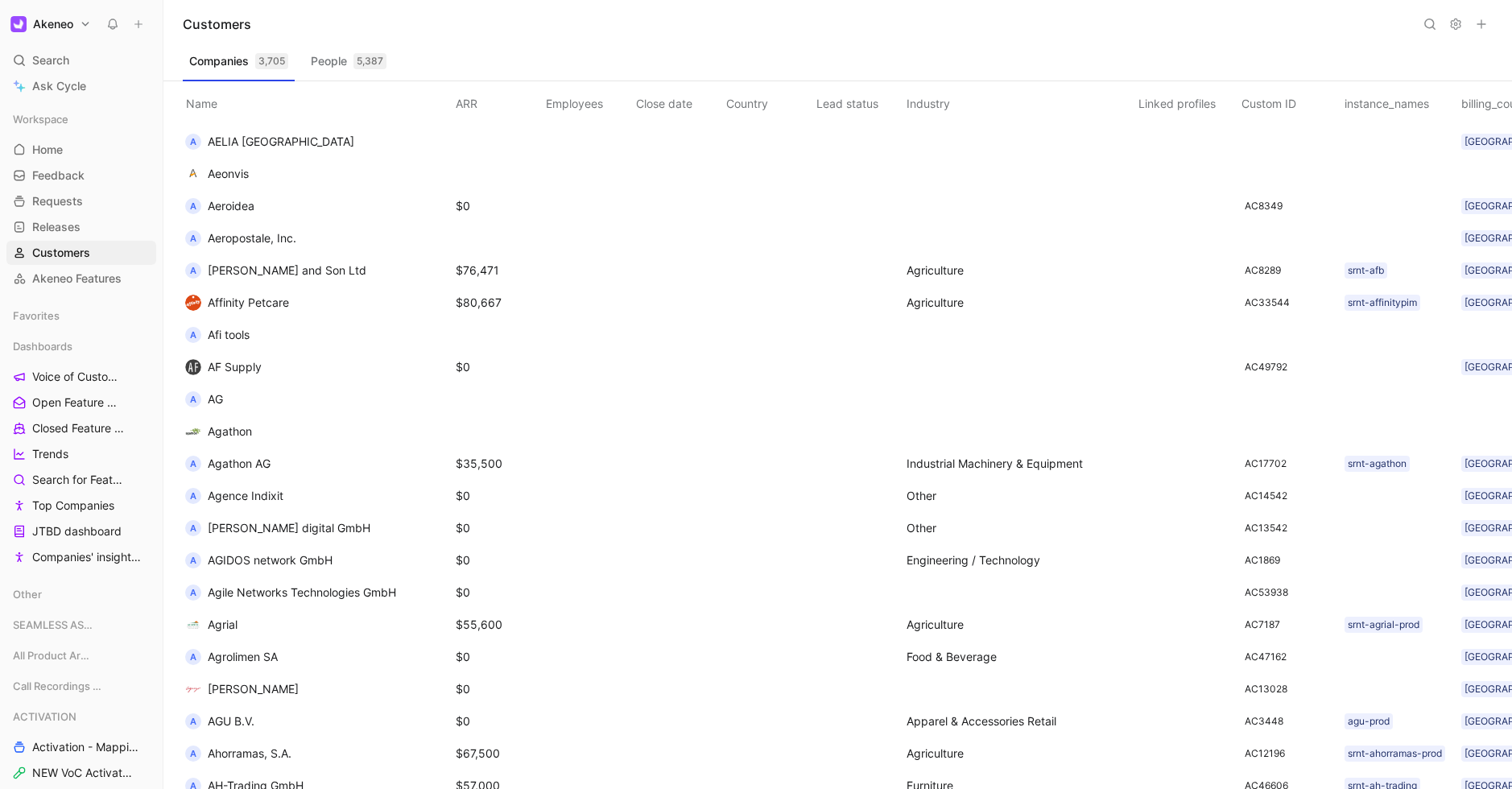 scroll, scrollTop: 3666, scrollLeft: 0, axis: vertical 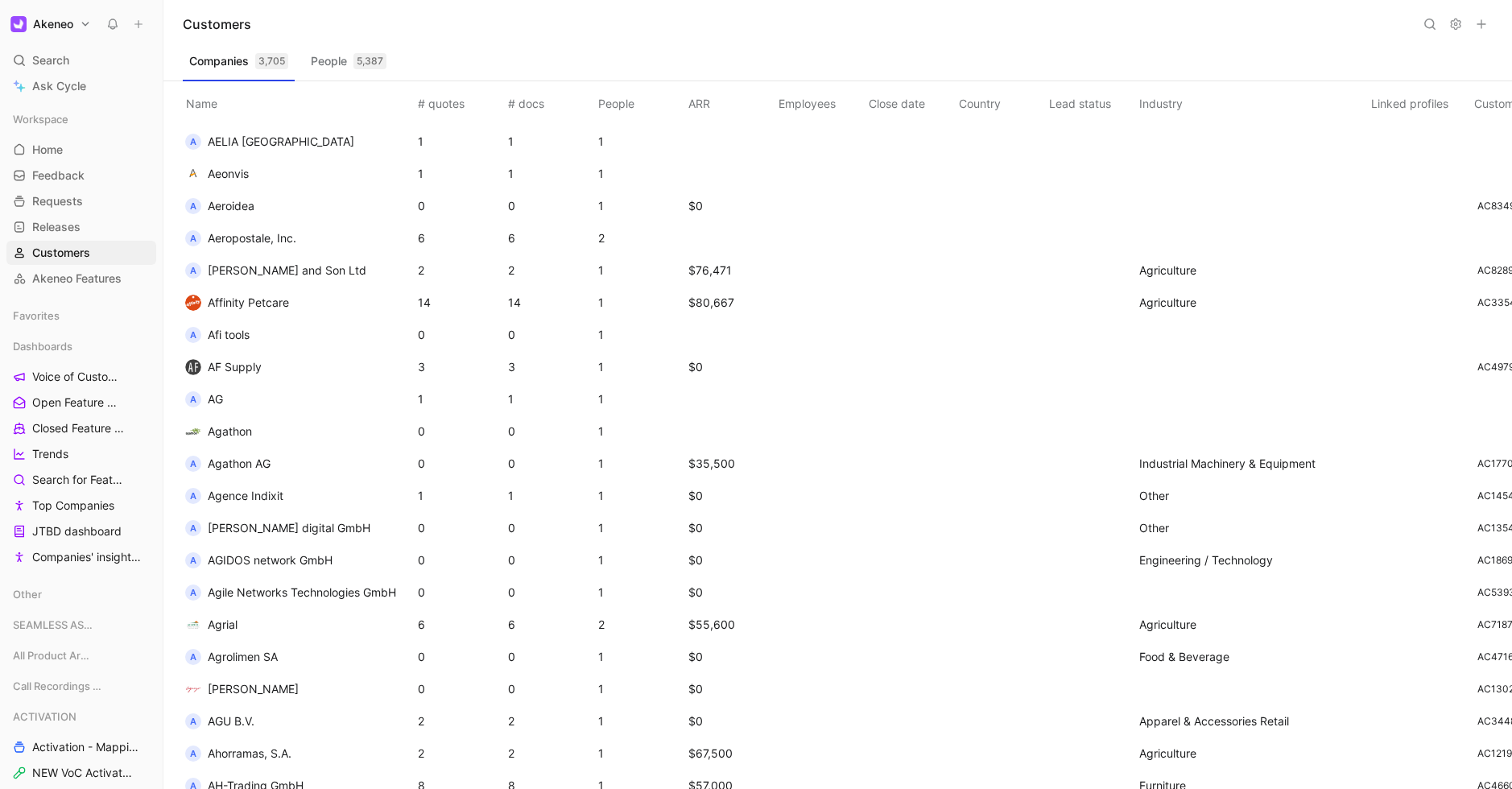 click on "Agathon" at bounding box center [229, 431] 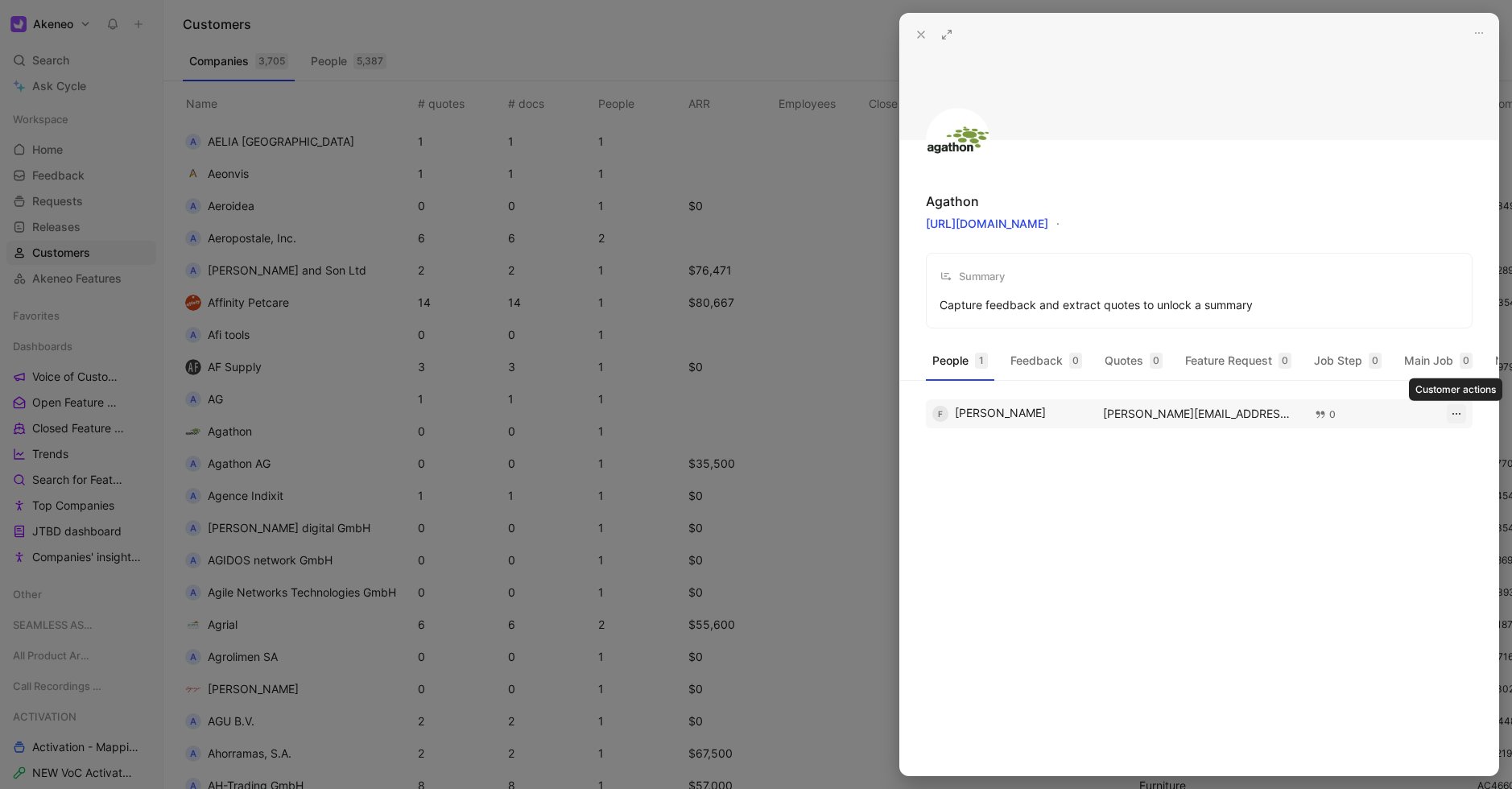 click 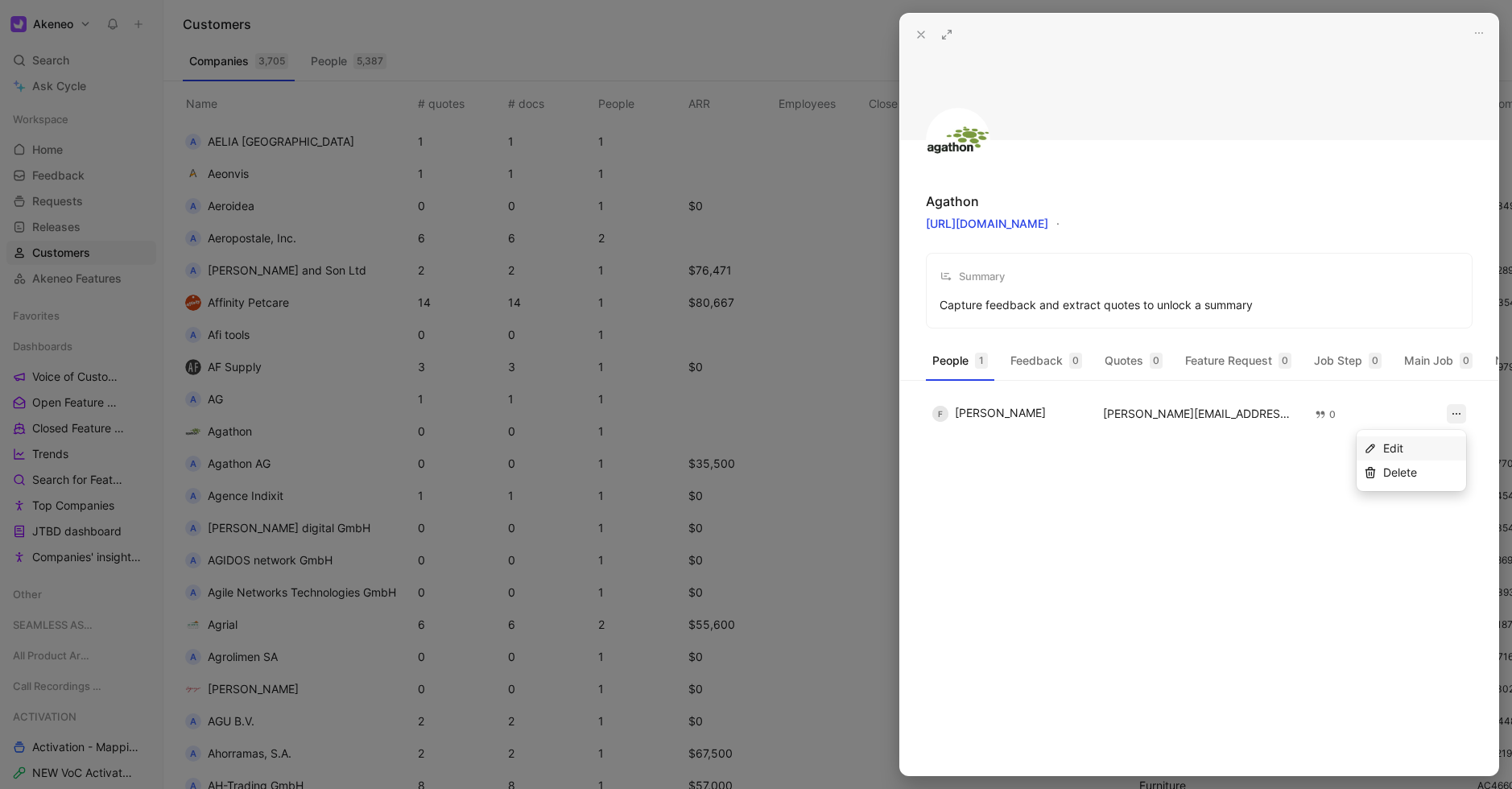 click on "Edit" at bounding box center (1421, 448) 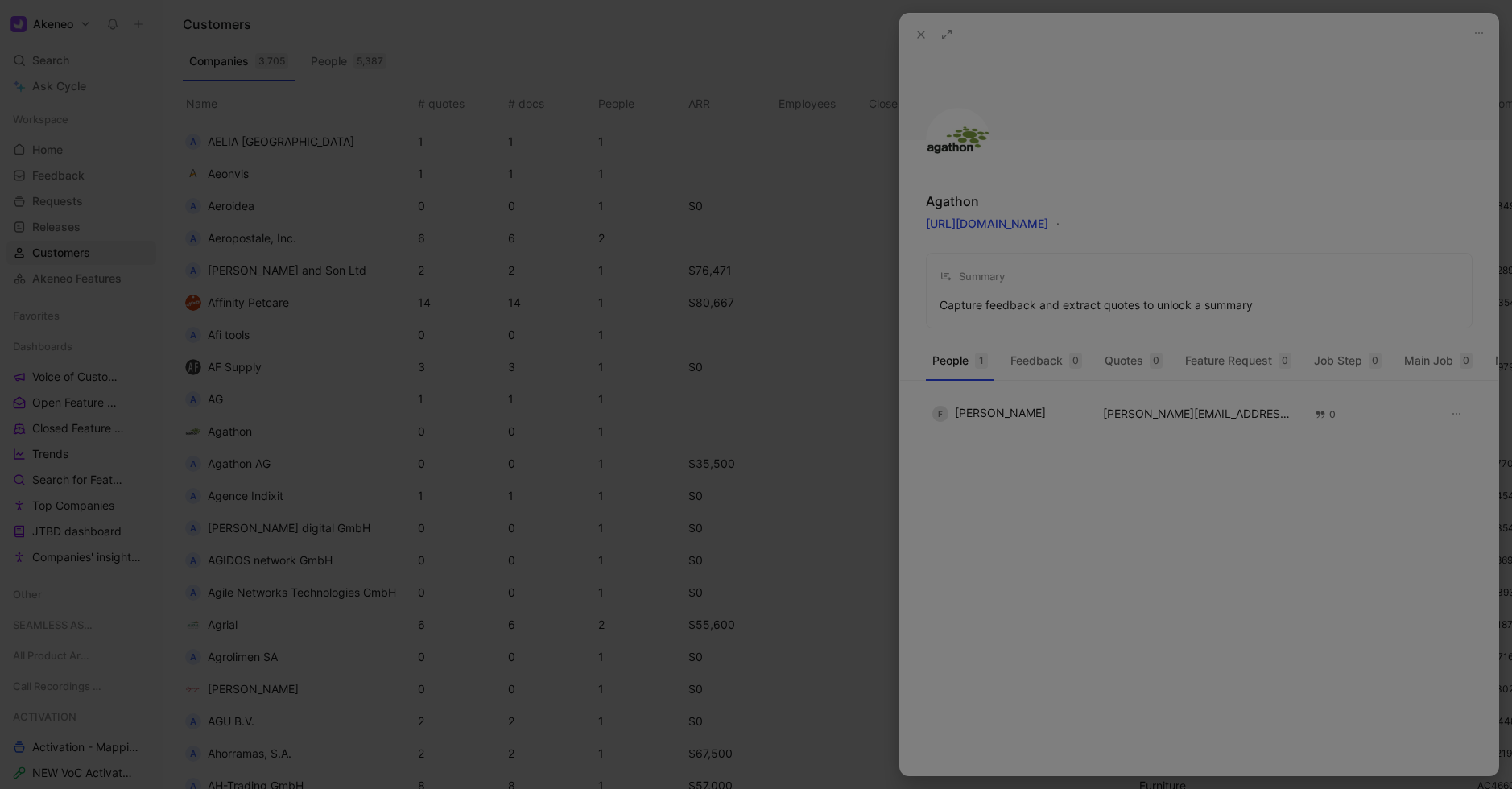scroll, scrollTop: 0, scrollLeft: 0, axis: both 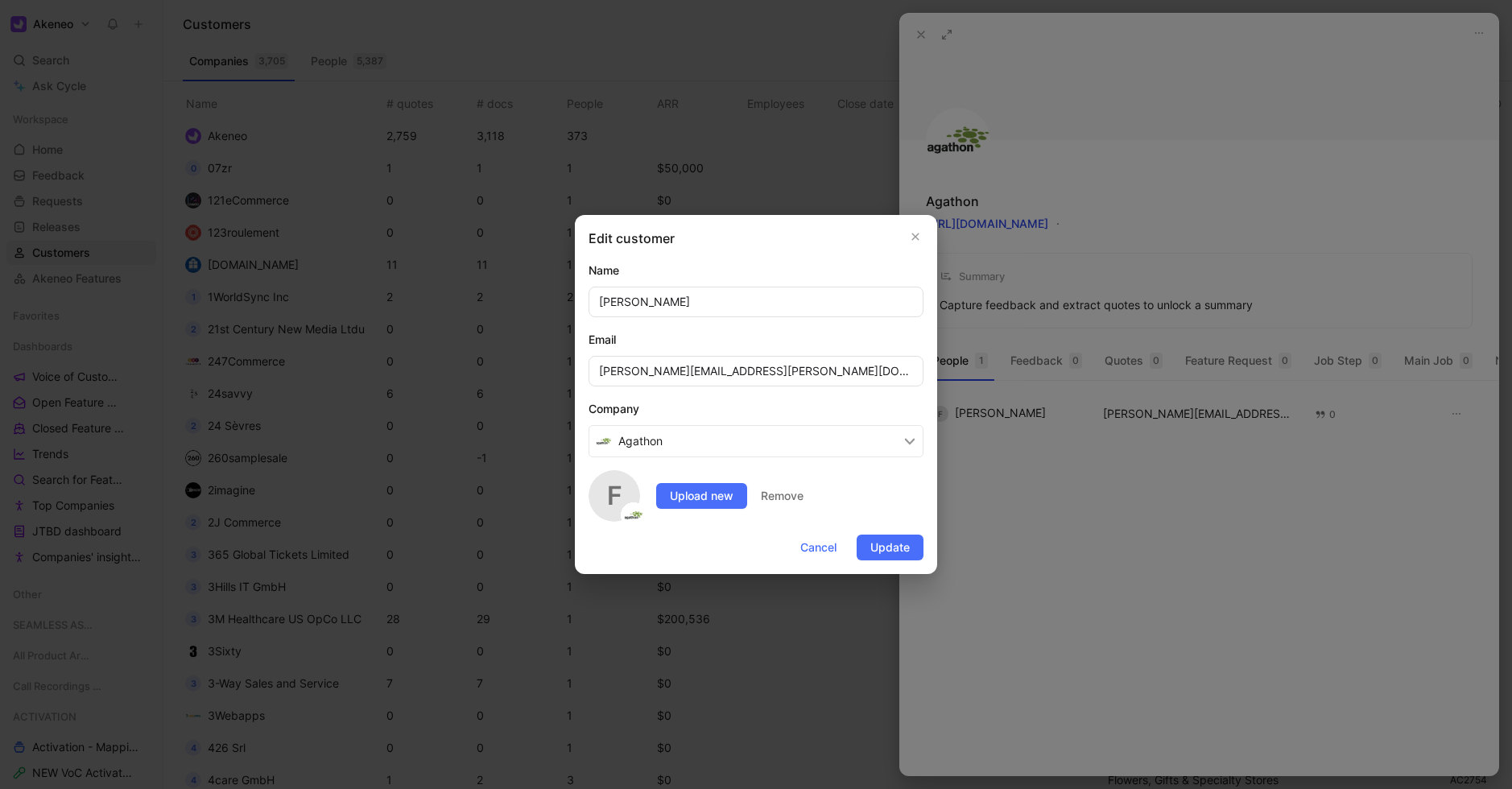 click on "Agathon" at bounding box center [756, 441] 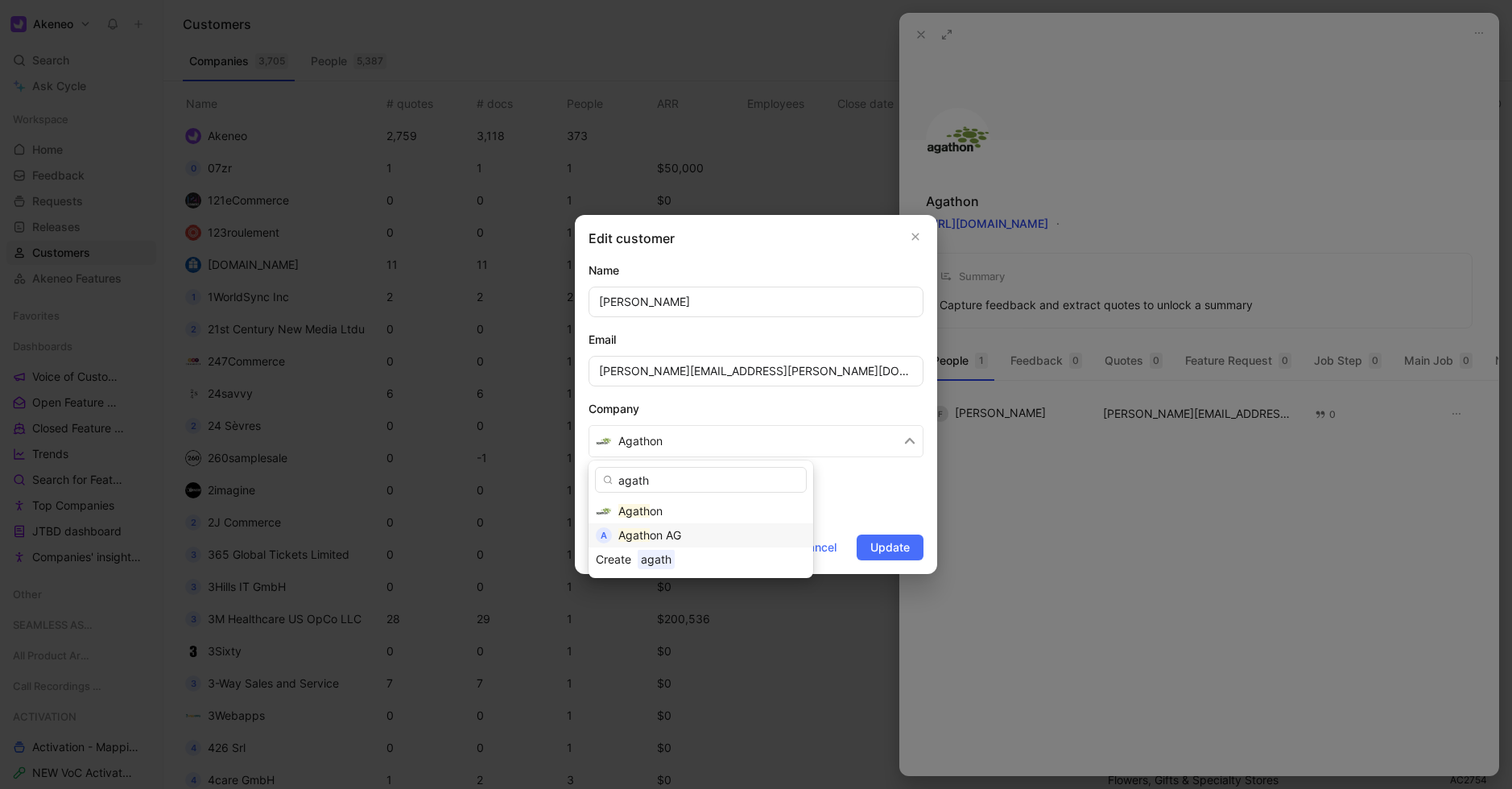 type on "agath" 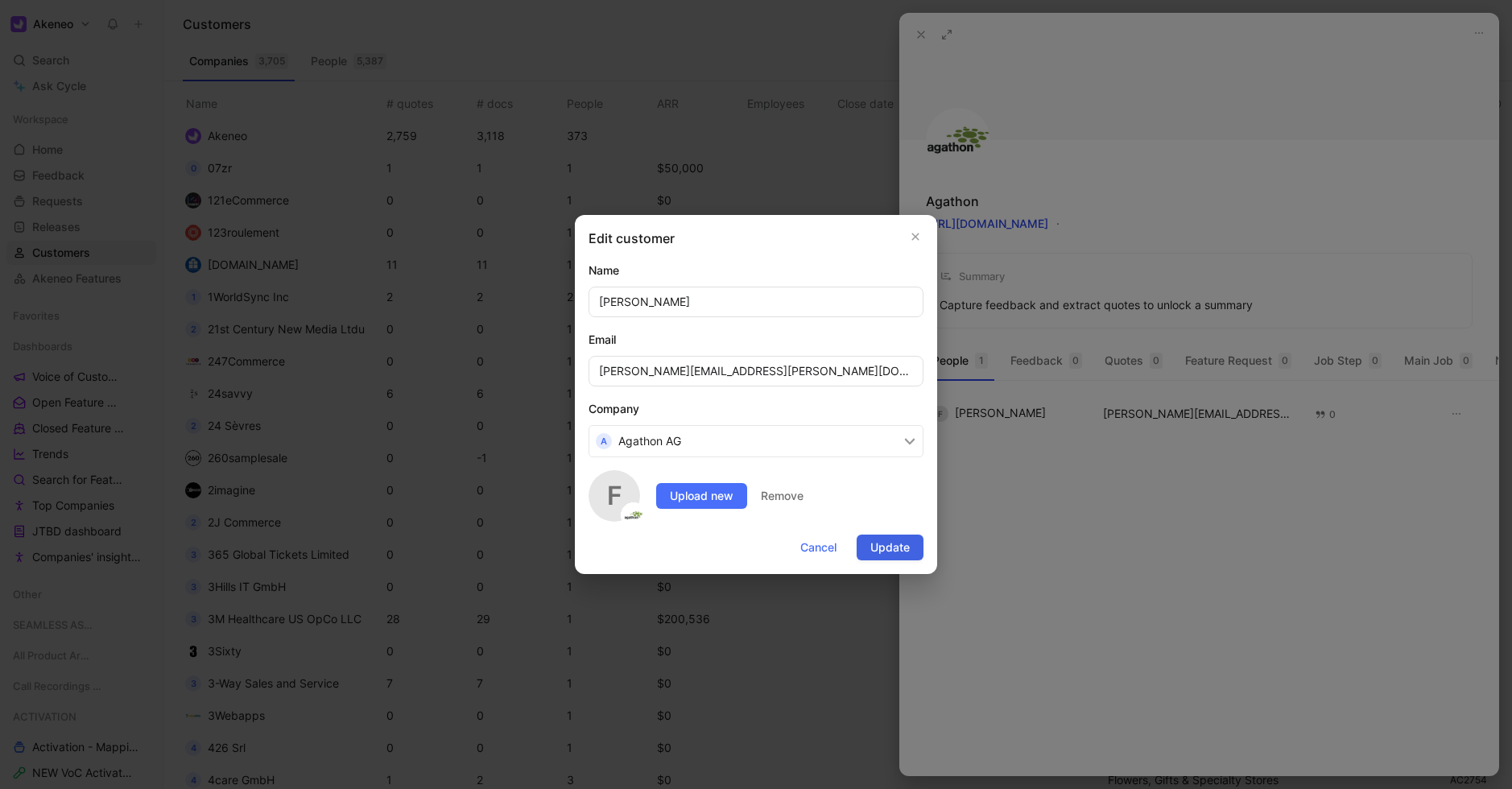 click on "Update" at bounding box center (890, 547) 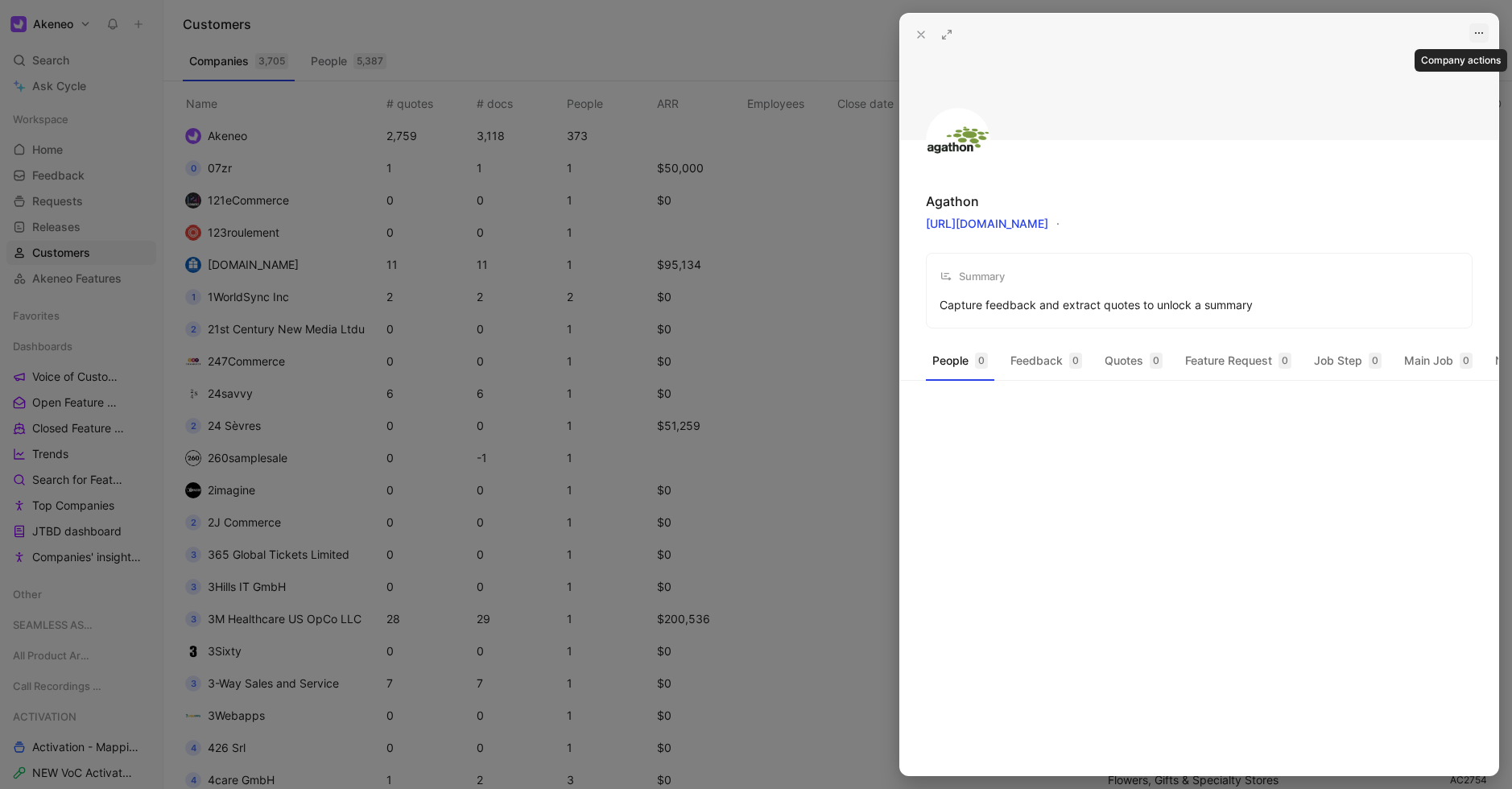 click 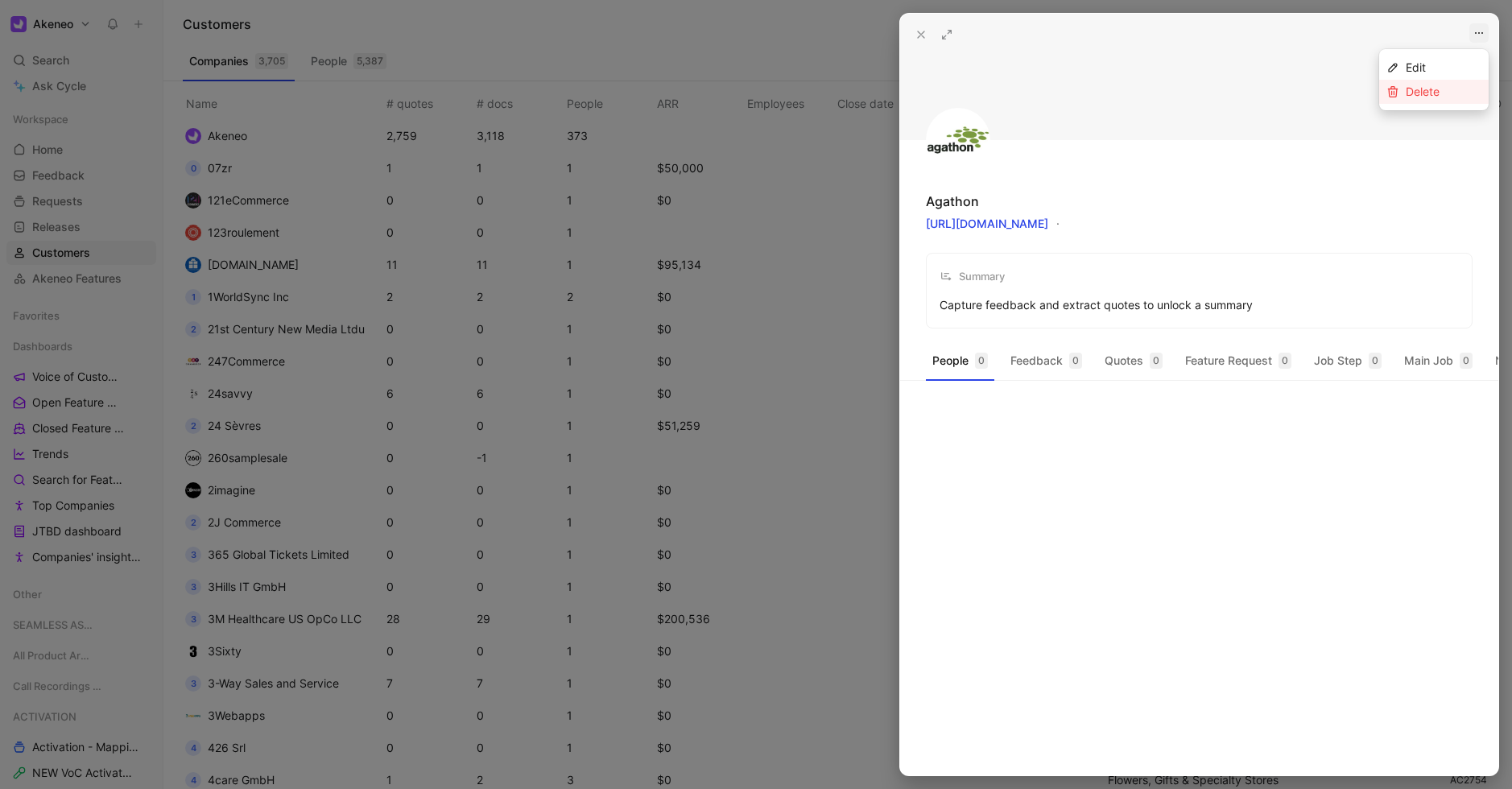click on "Delete" at bounding box center [1444, 92] 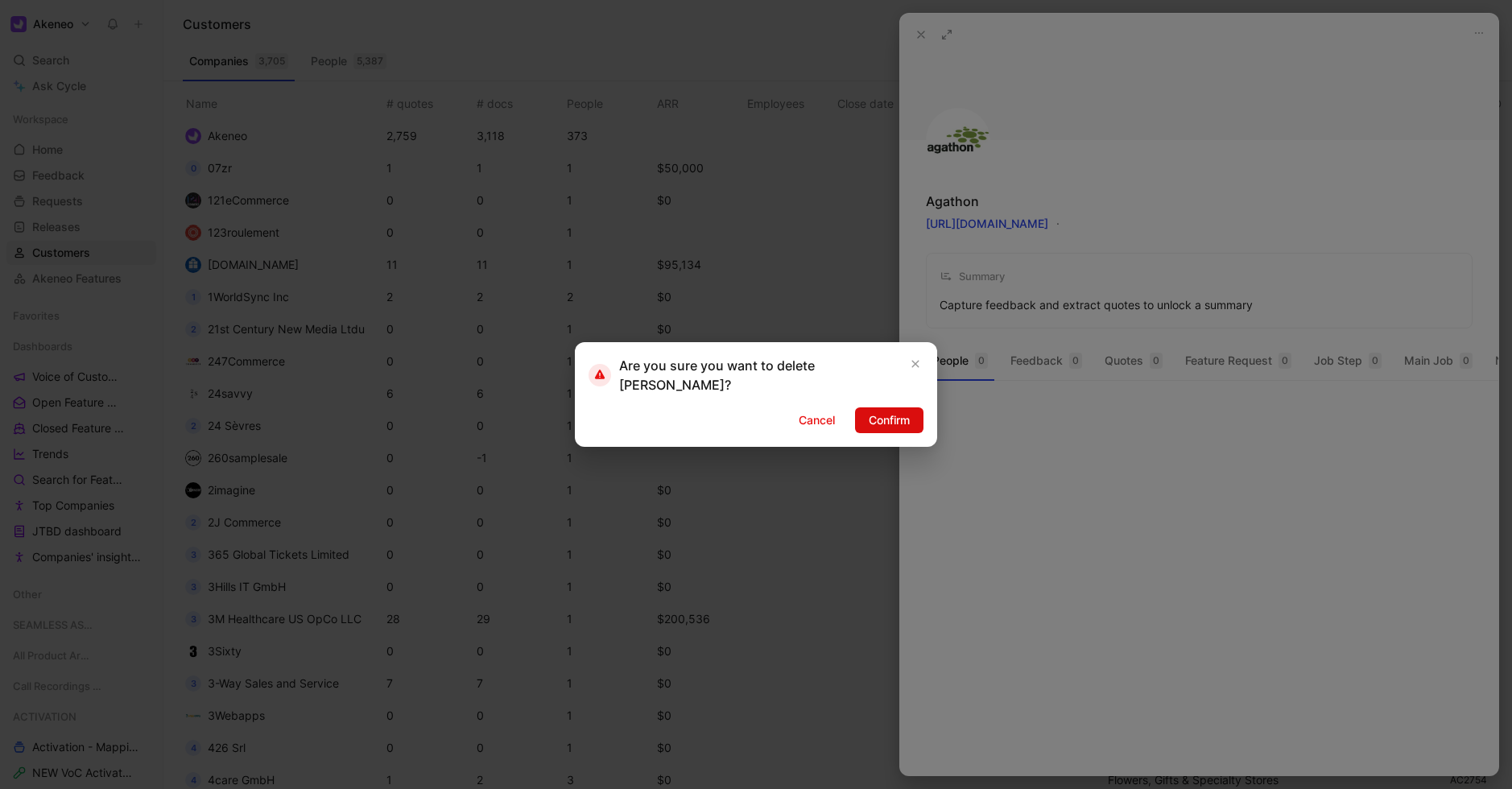 click on "Confirm" at bounding box center (889, 420) 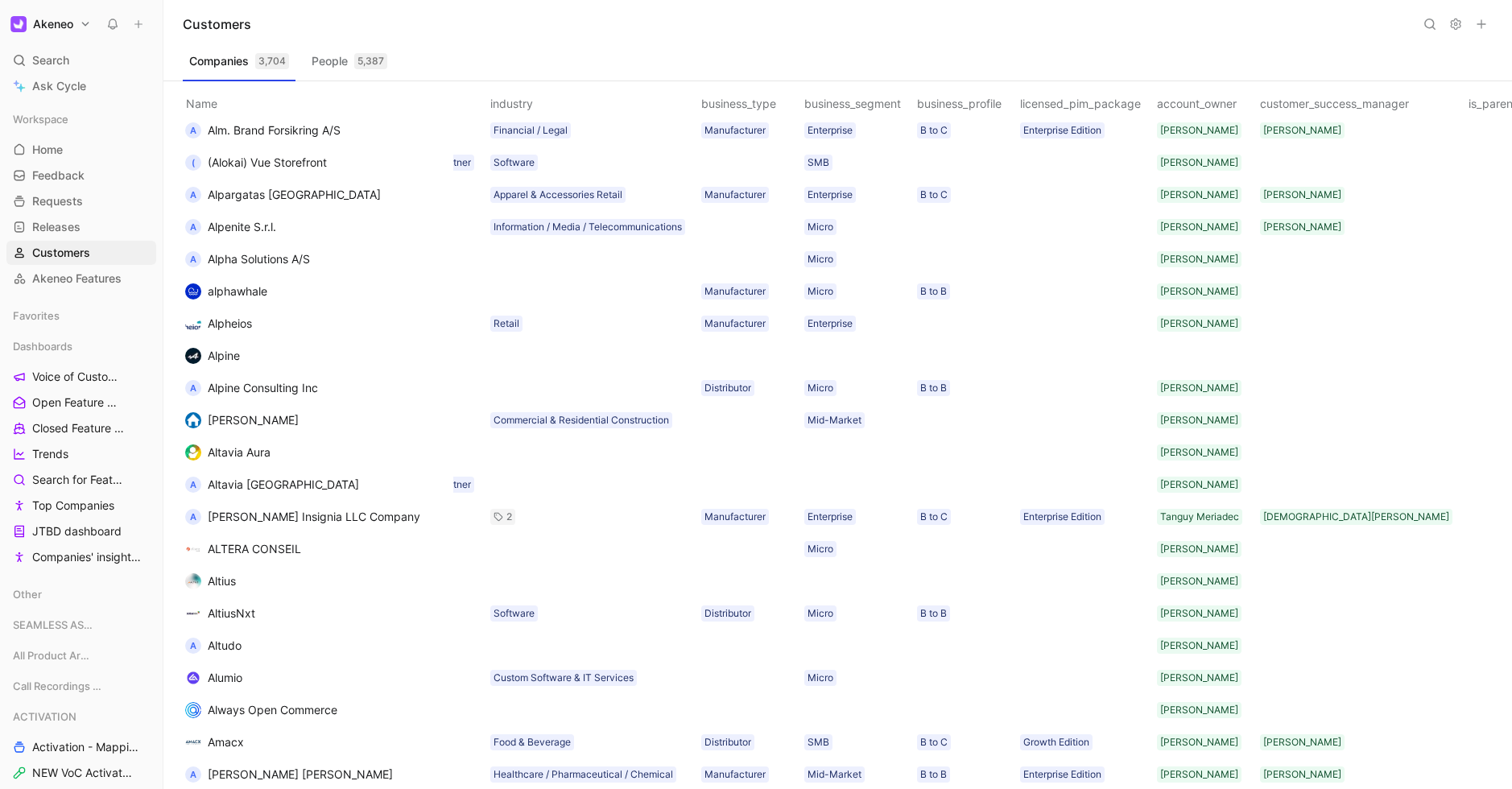 scroll, scrollTop: 6092, scrollLeft: 1558, axis: both 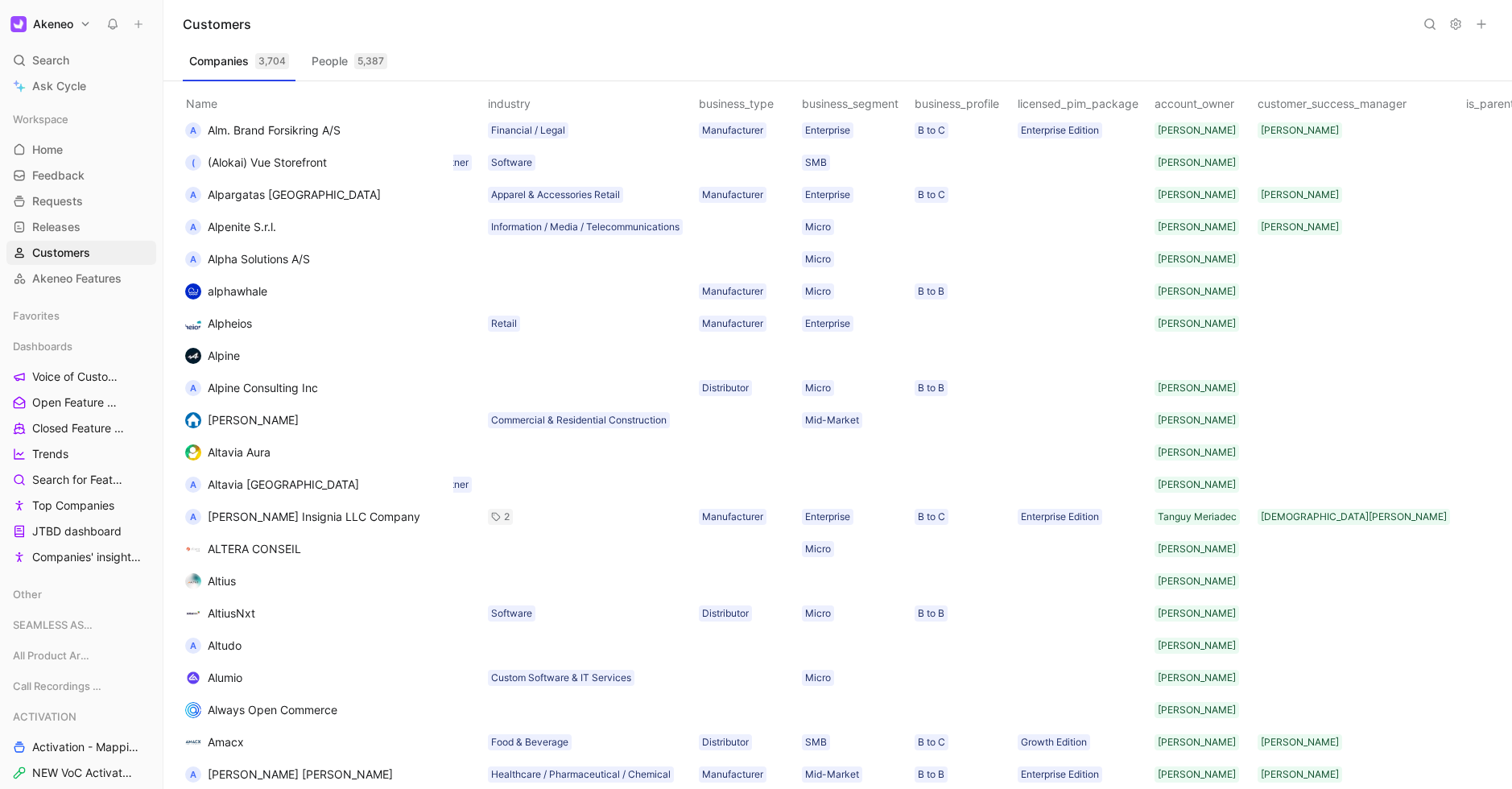 click on "Distributor" at bounding box center [747, 388] 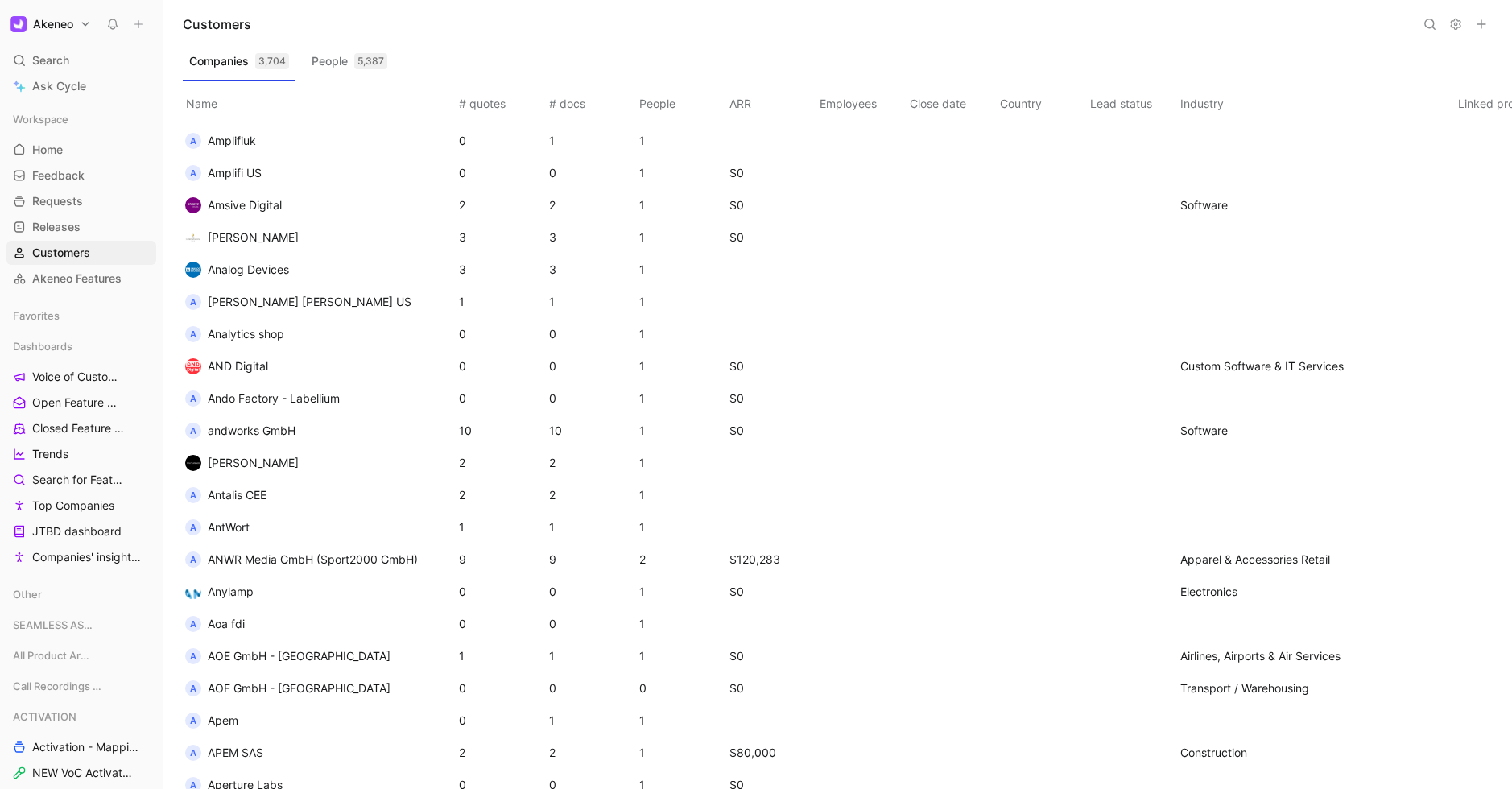 scroll, scrollTop: 7801, scrollLeft: 2, axis: both 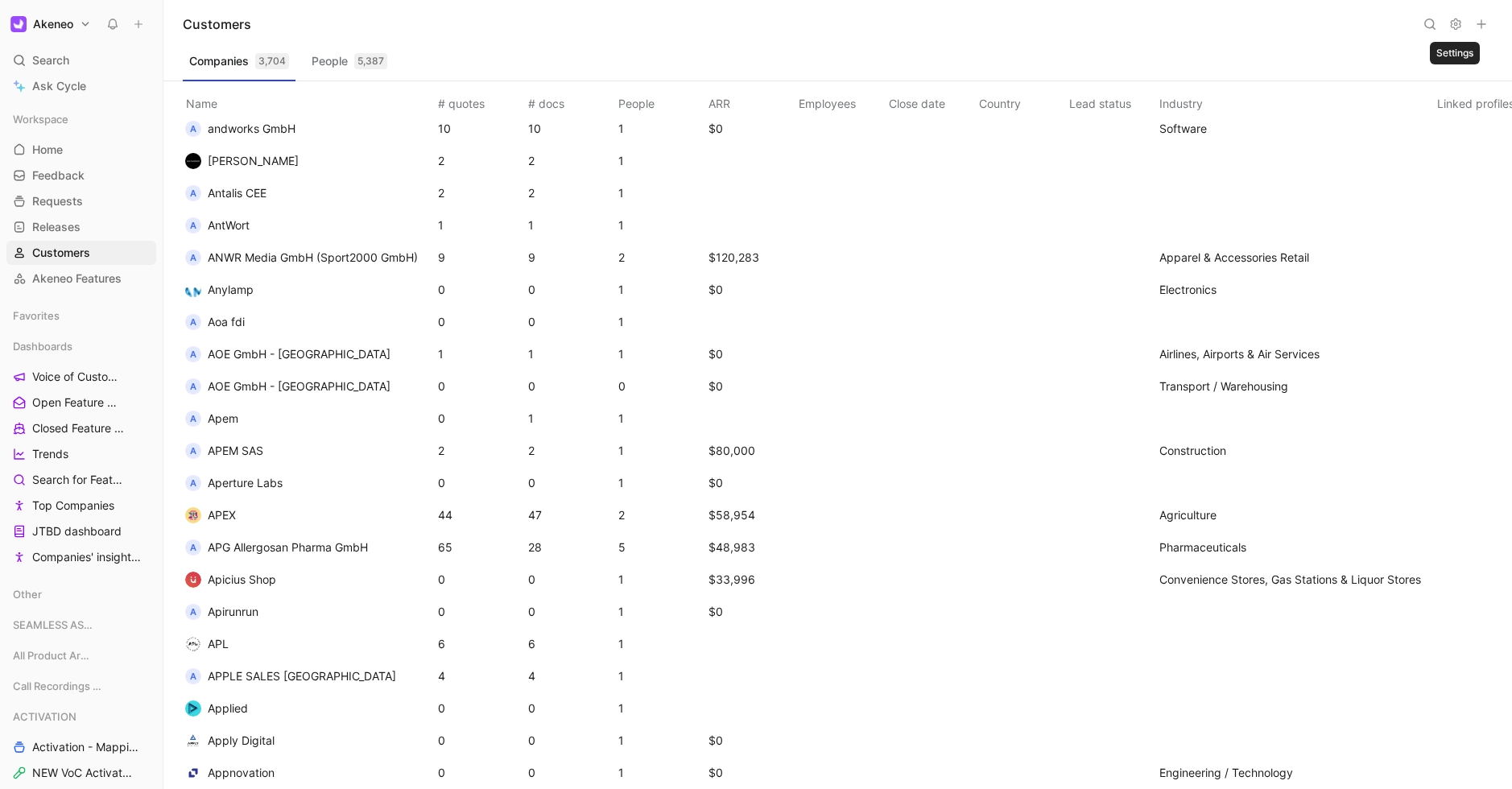 click 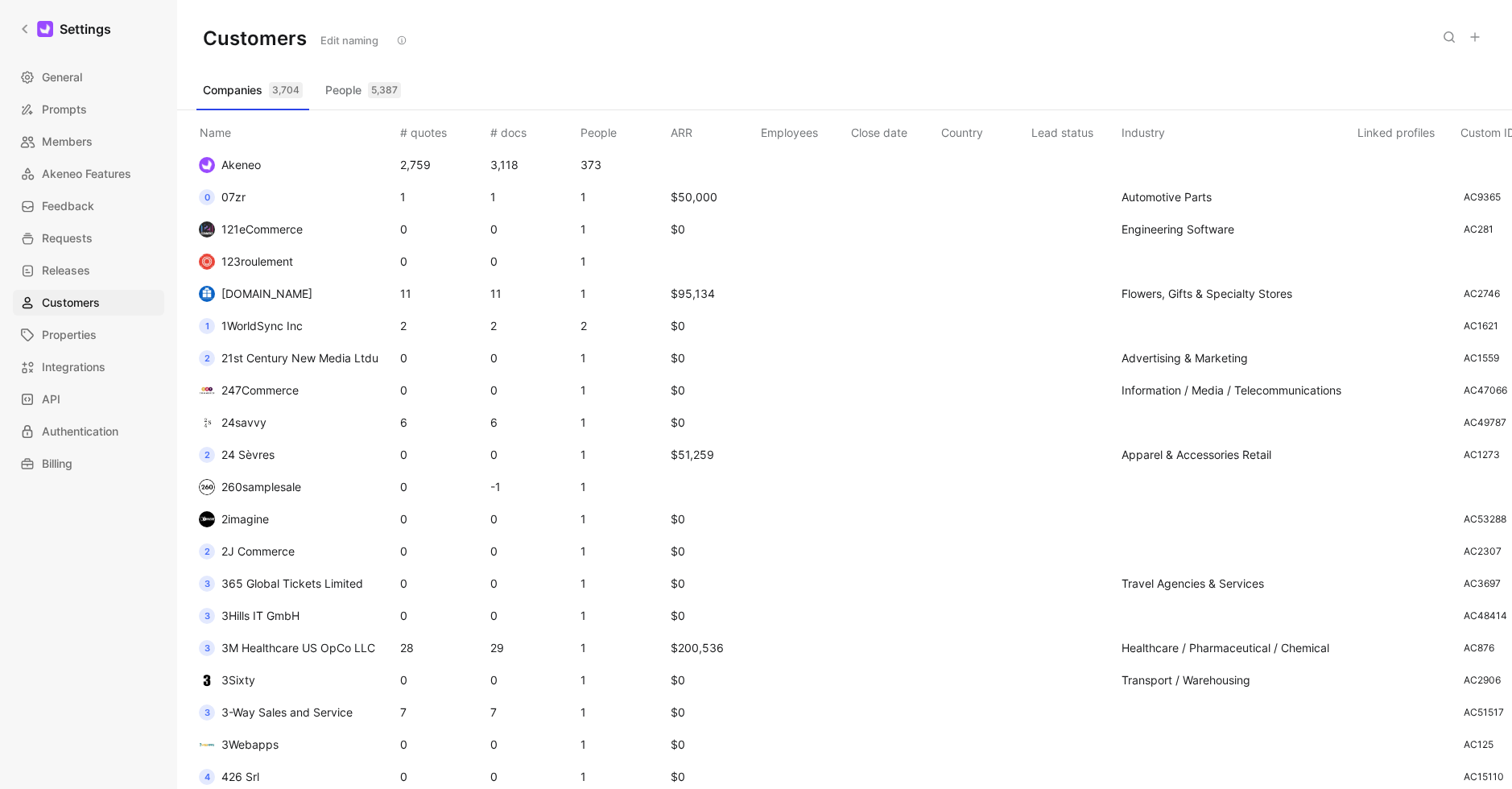click on "Edit naming" at bounding box center (349, 40) 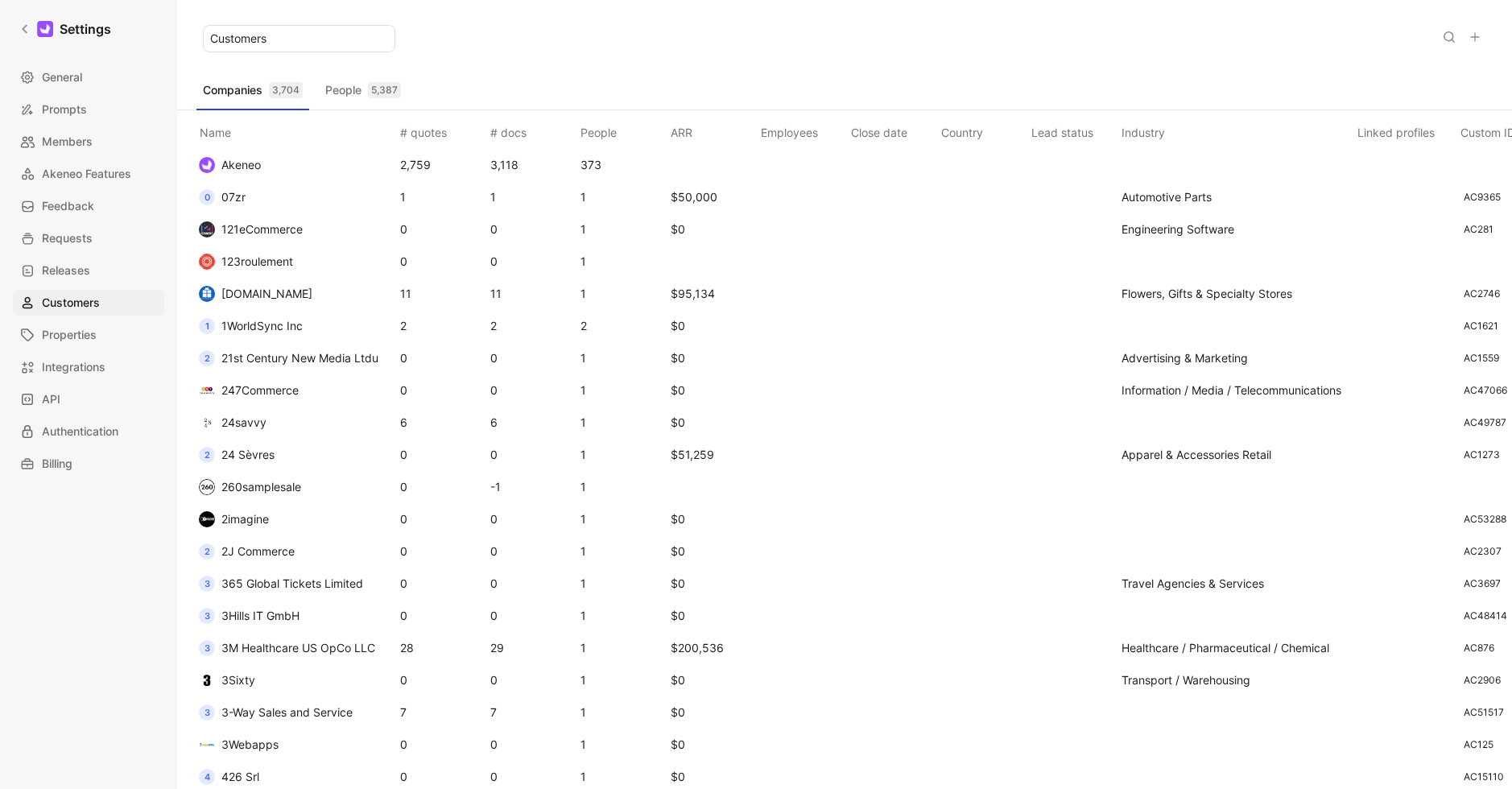 click on "Customers" at bounding box center [845, 39] 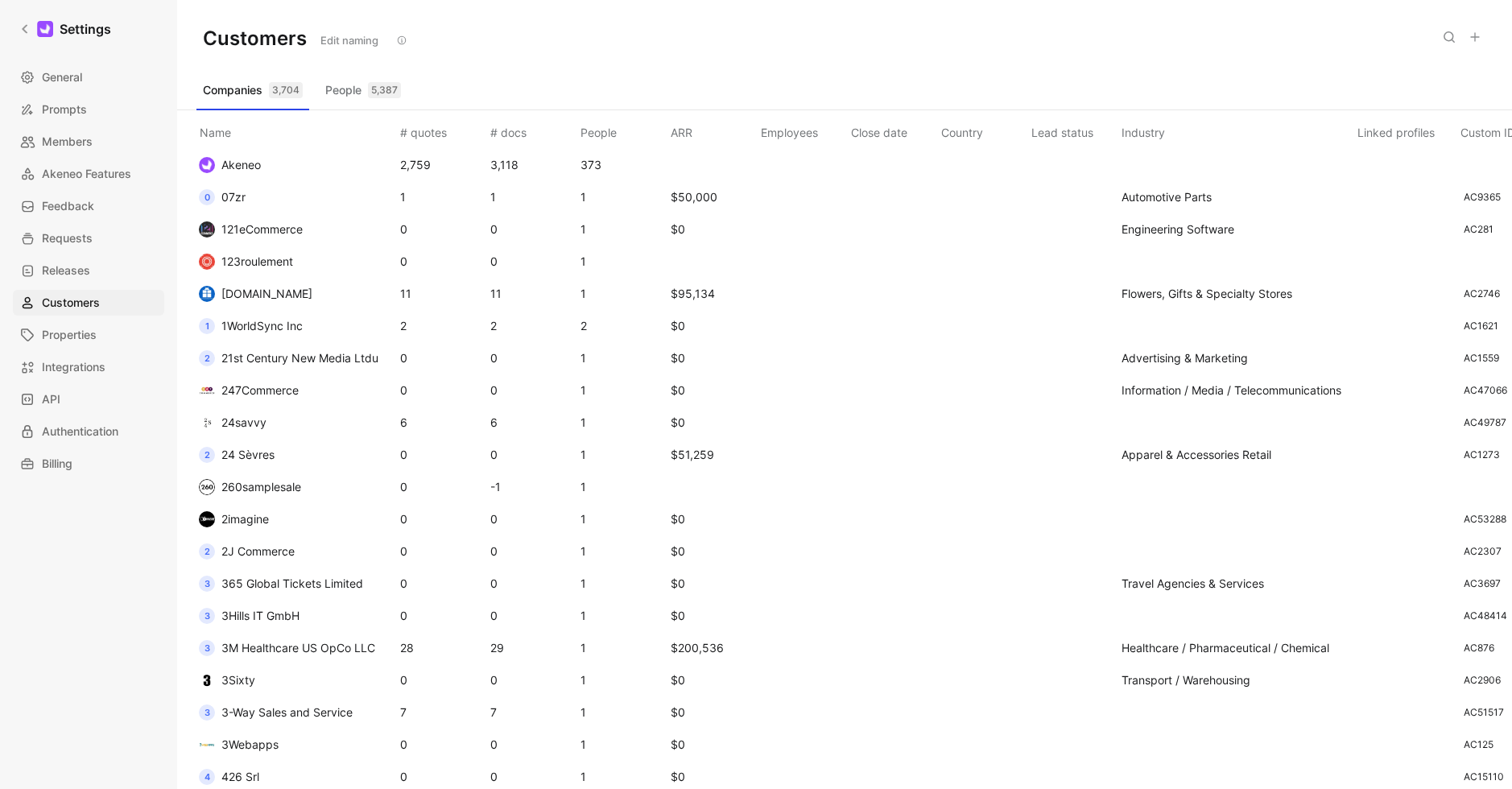 click on "People 5,387" at bounding box center [363, 90] 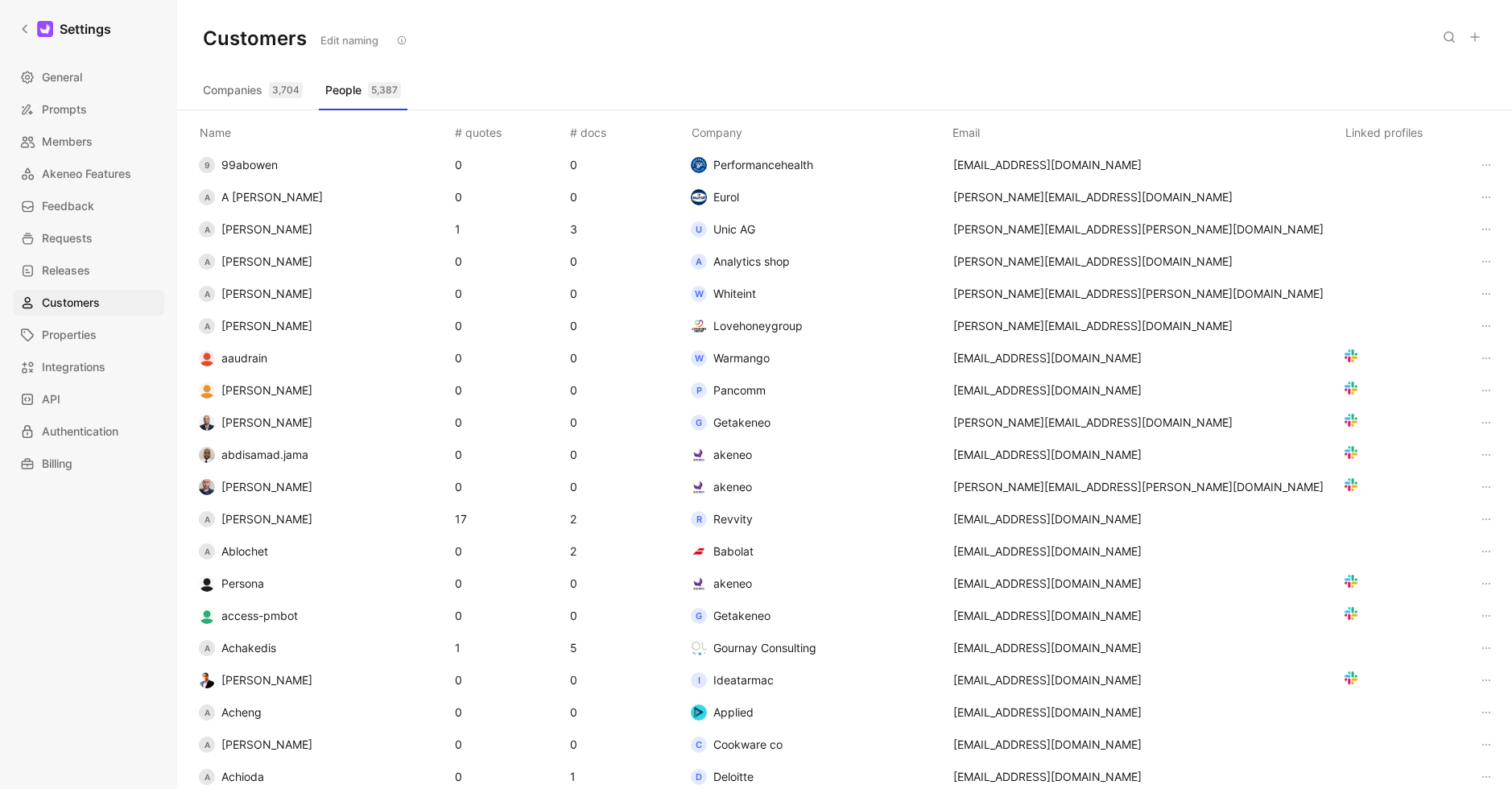 click on "Companies 3,704" at bounding box center [253, 90] 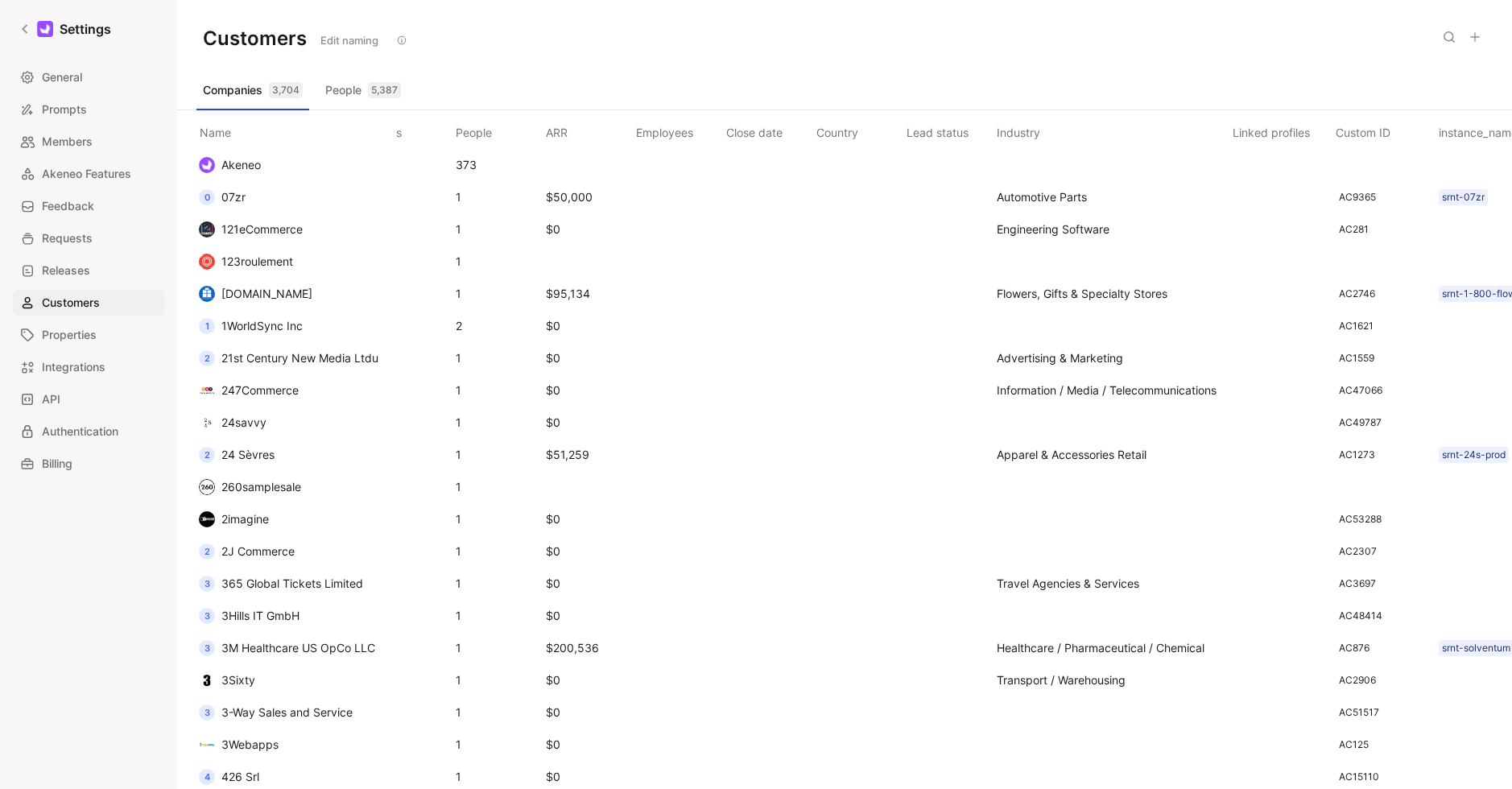 scroll, scrollTop: 0, scrollLeft: 0, axis: both 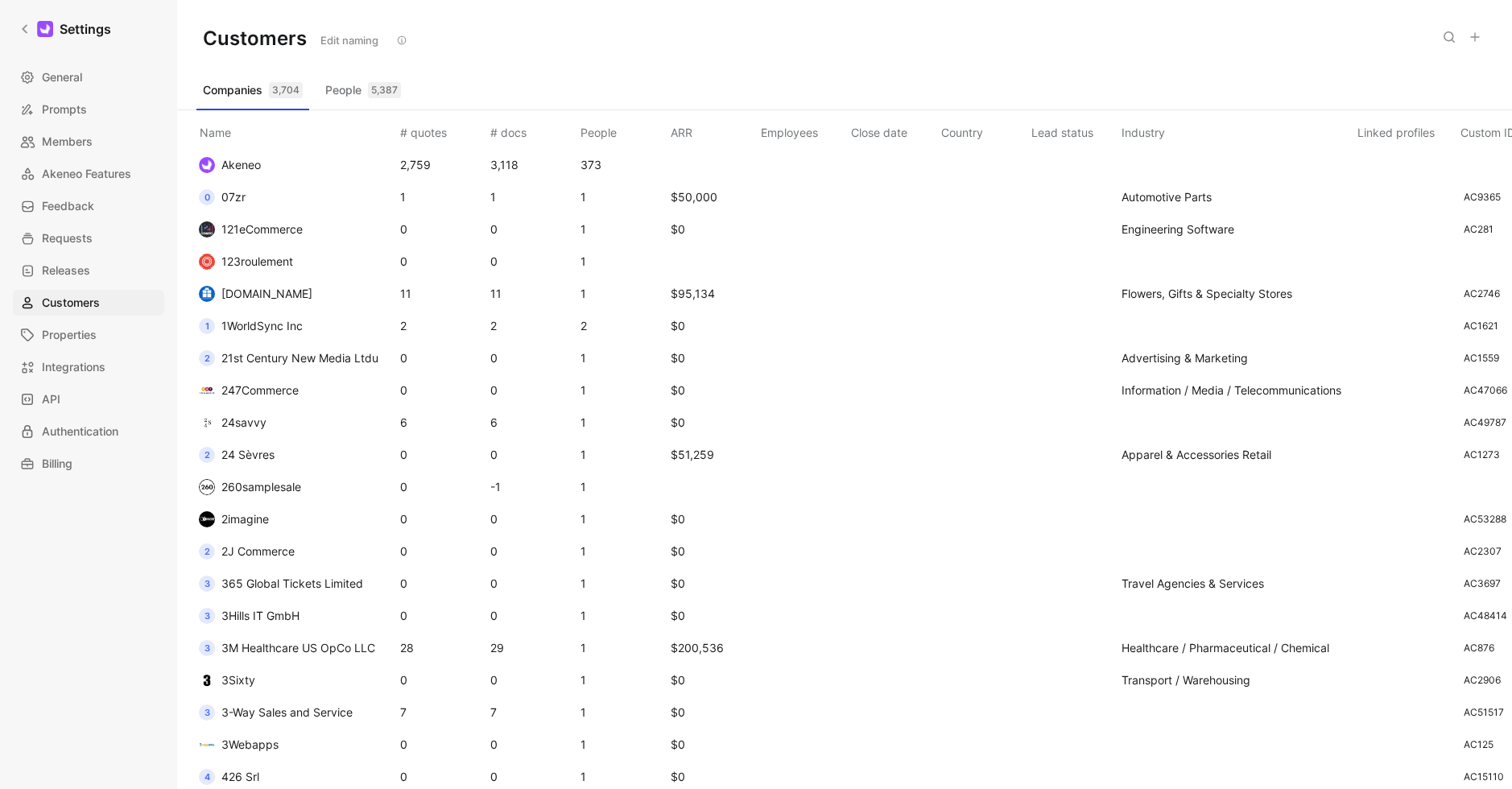 type 